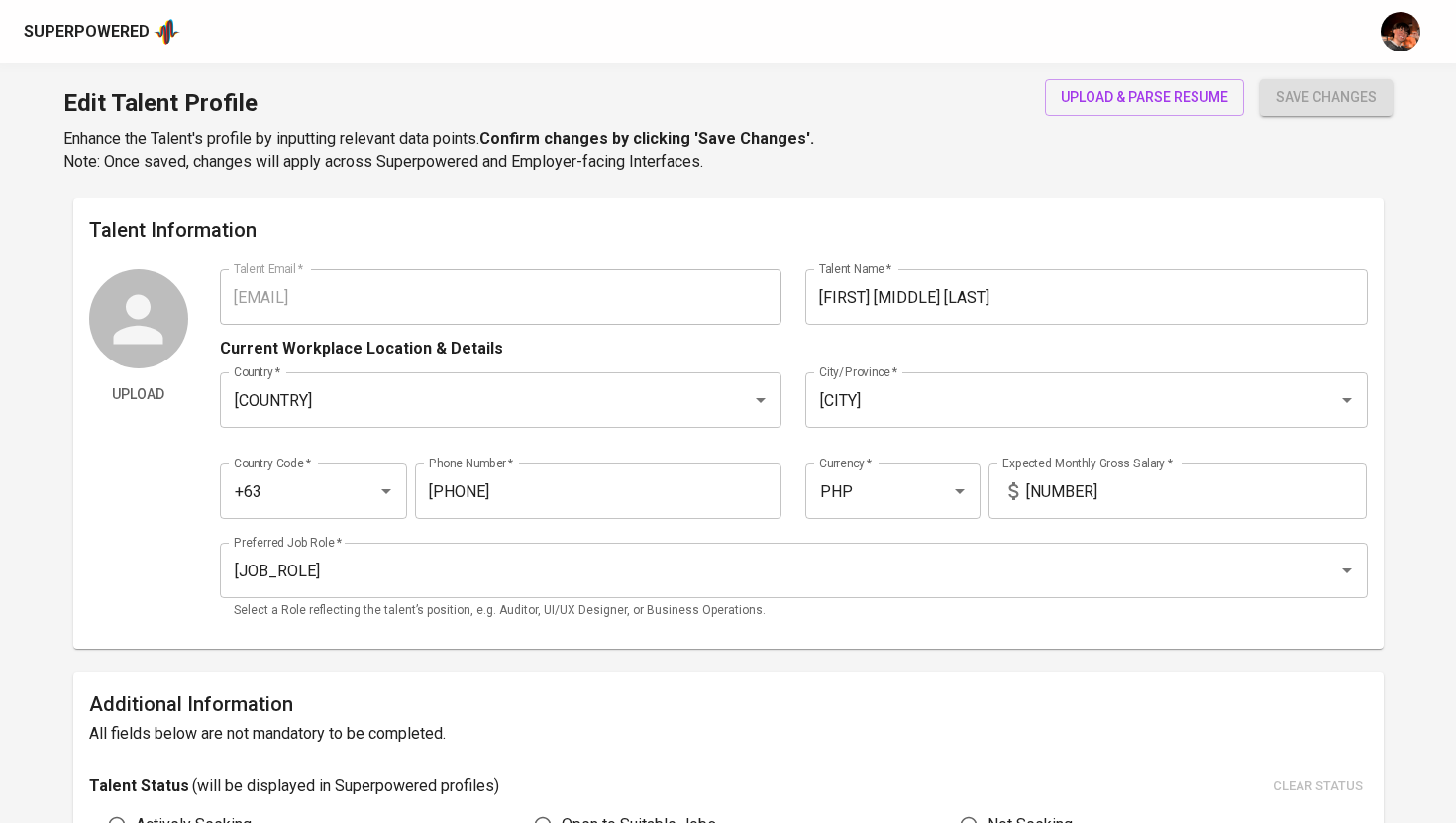 scroll, scrollTop: 0, scrollLeft: 0, axis: both 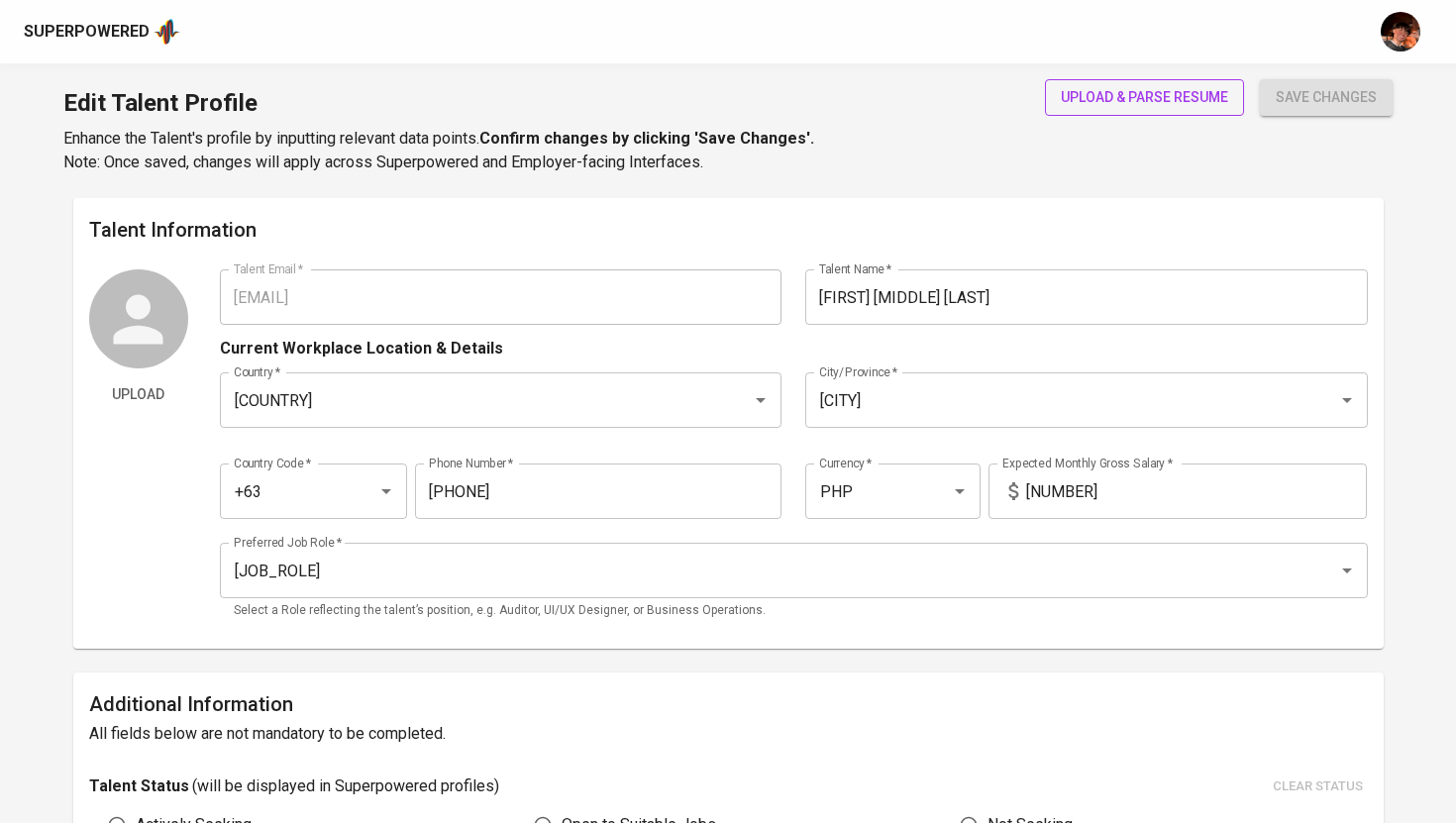 click on "upload & parse resume" at bounding box center (1144, 97) 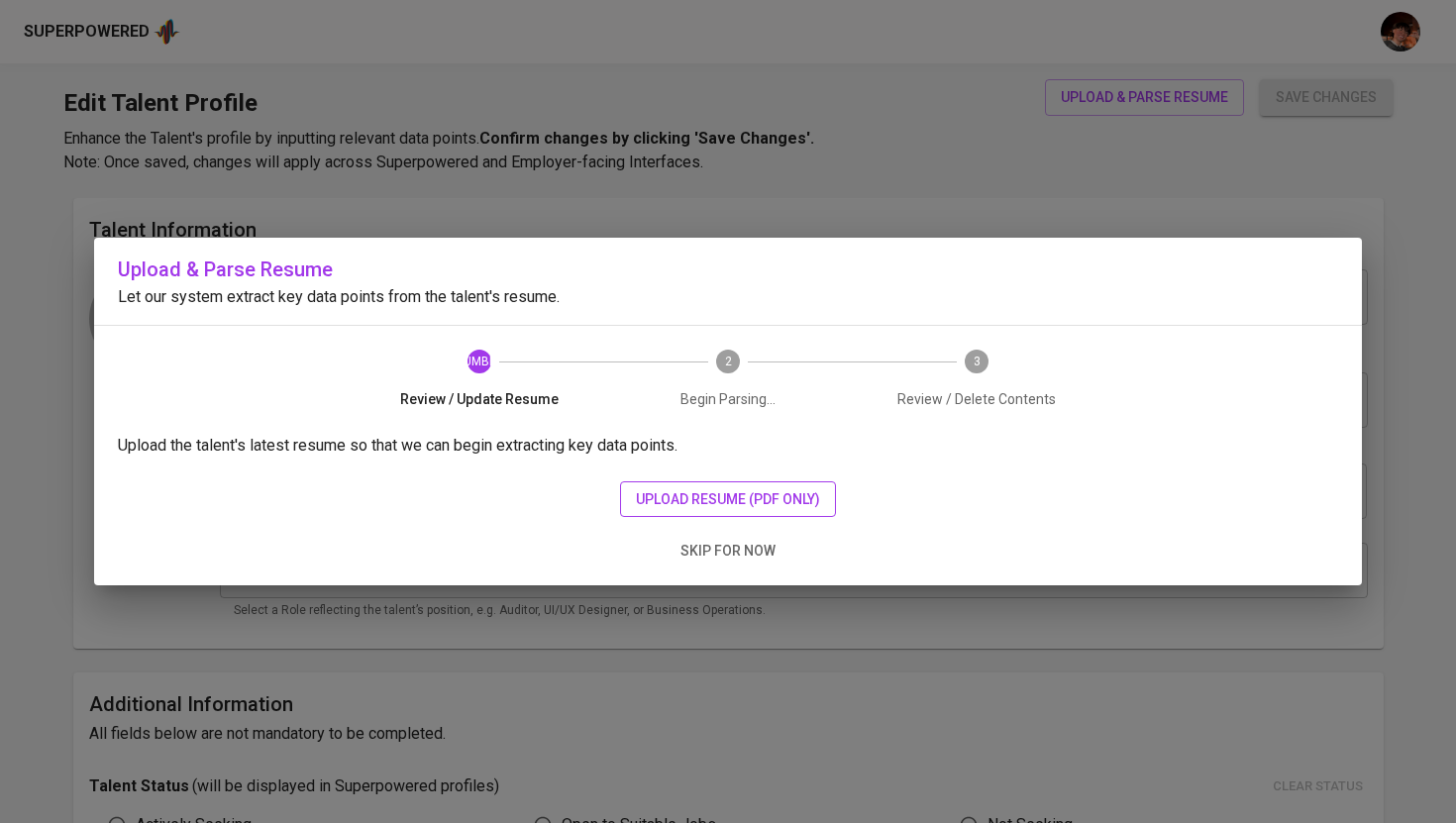 click on "upload resume (pdf only)" at bounding box center (728, 499) 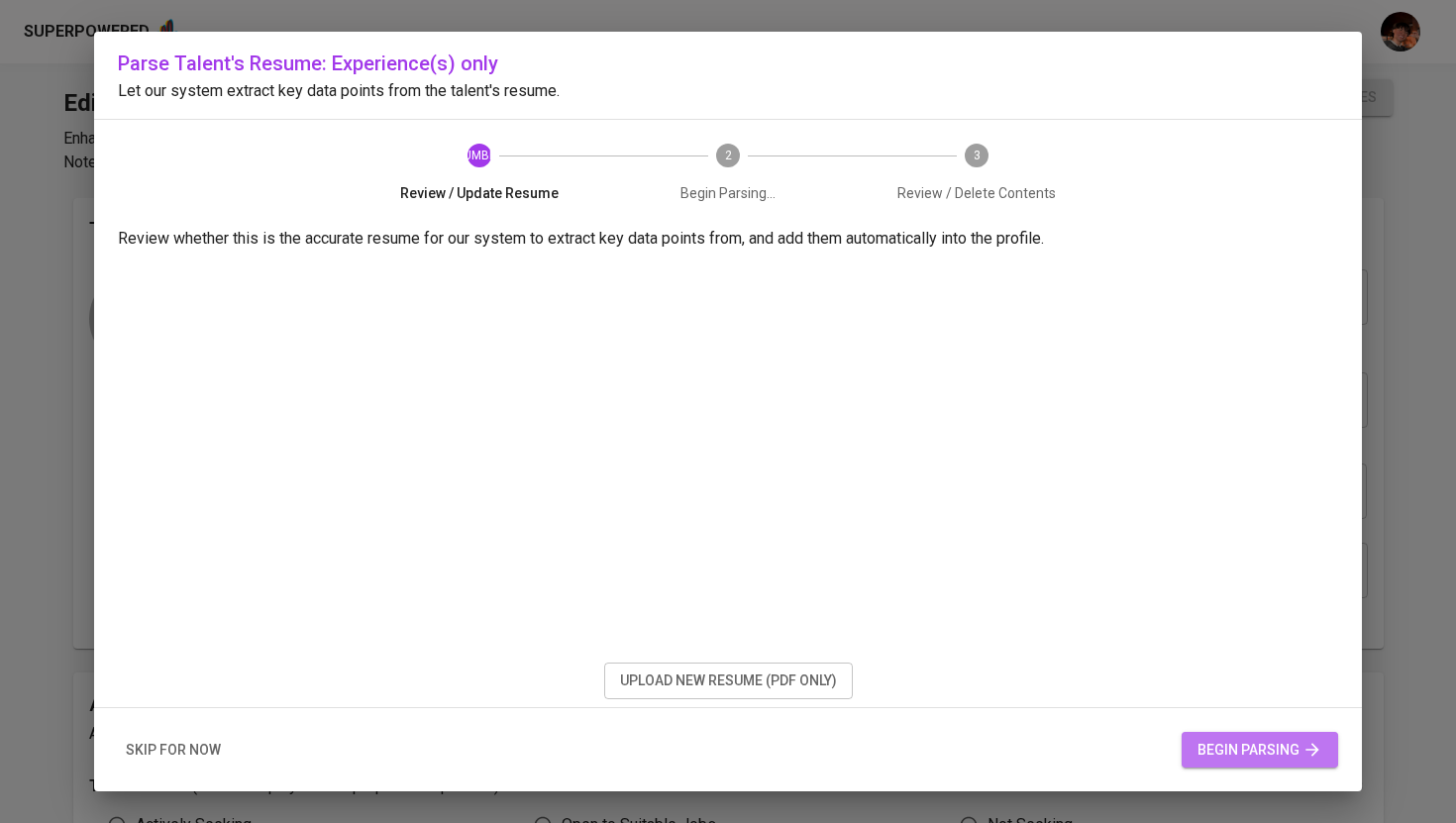 click on "begin parsing" at bounding box center [1260, 750] 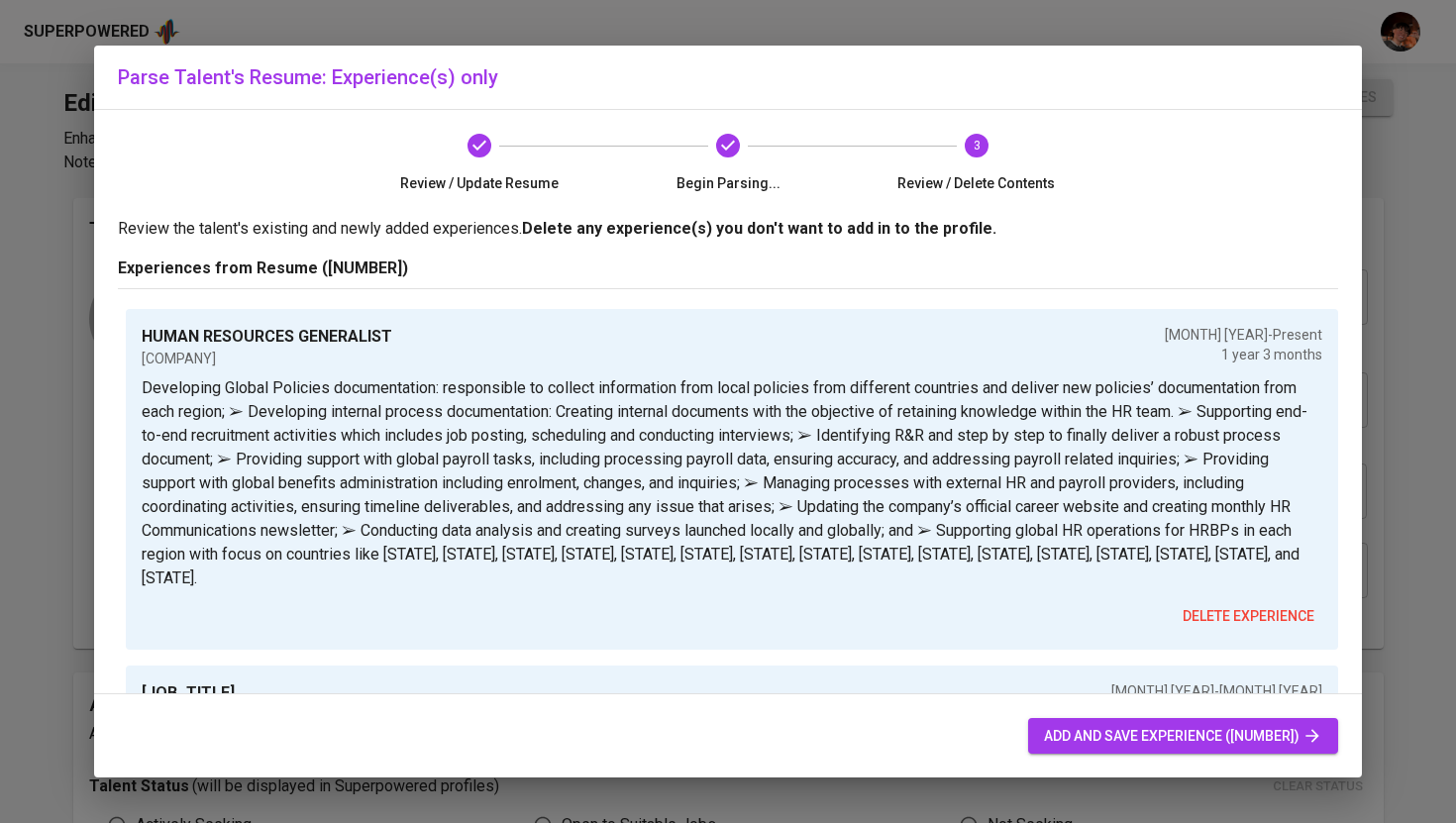 click on "add and save experience ([NUMBER])" at bounding box center [1183, 736] 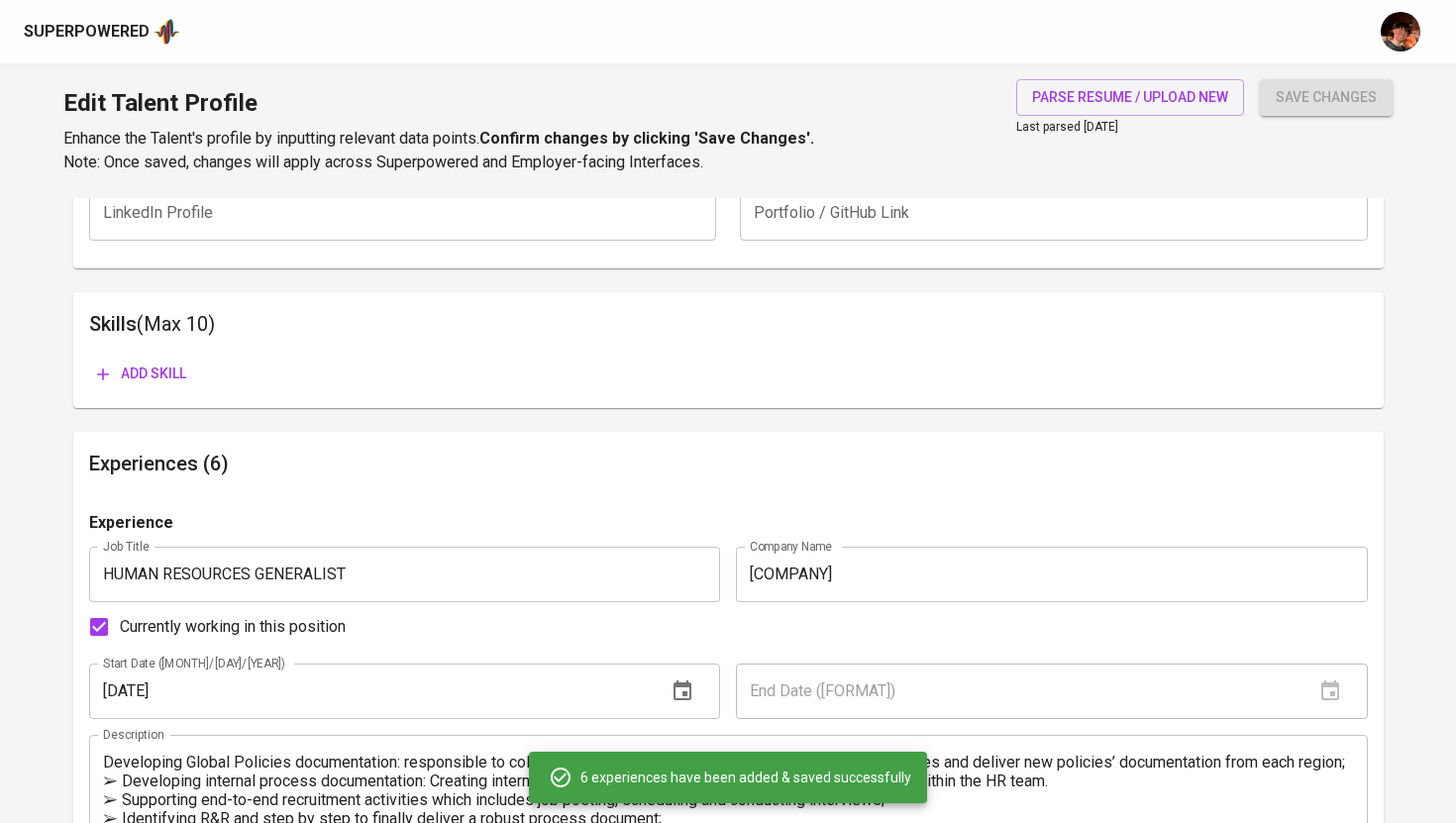 scroll, scrollTop: 1150, scrollLeft: 0, axis: vertical 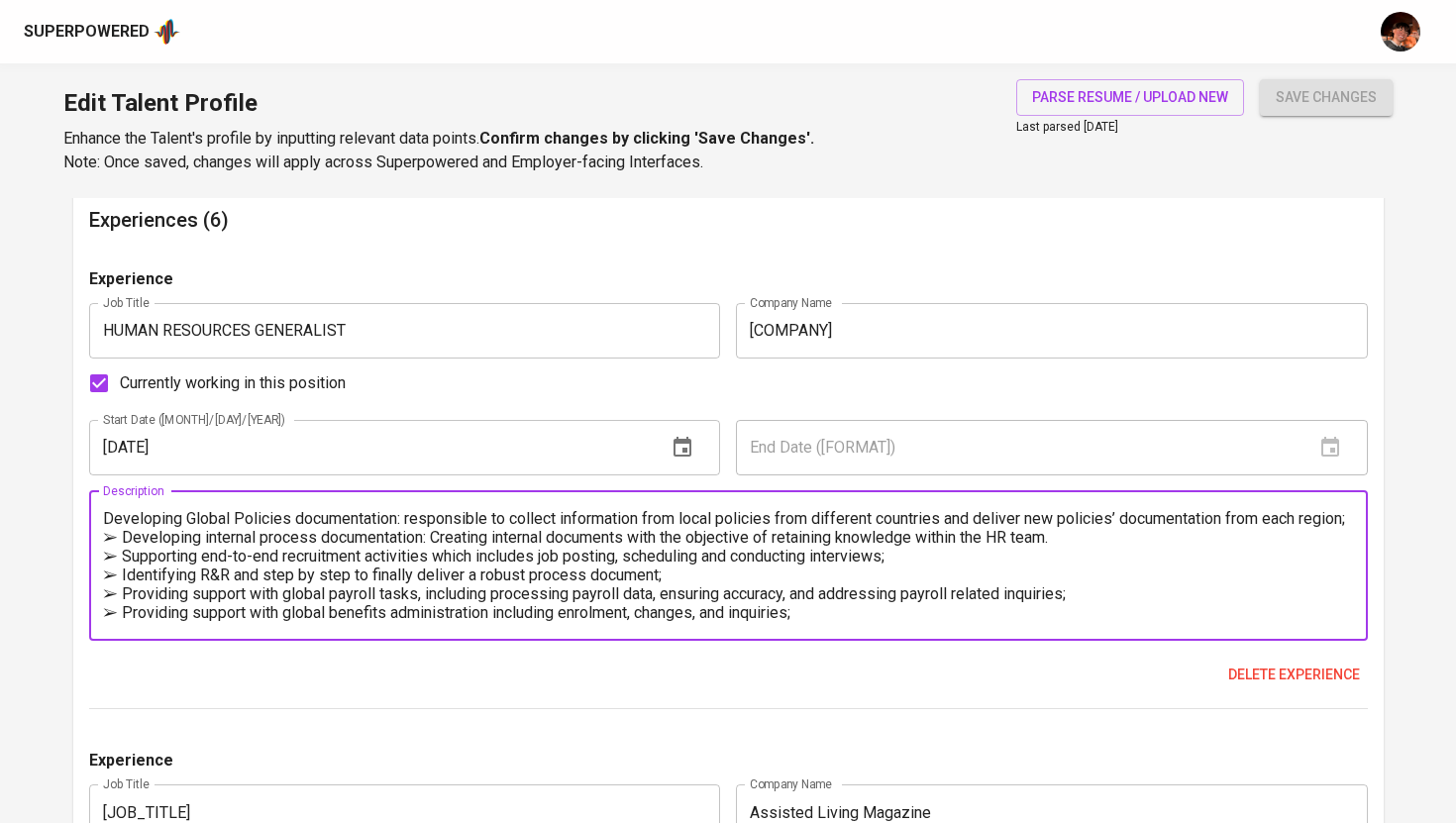 click at bounding box center (728, 566) 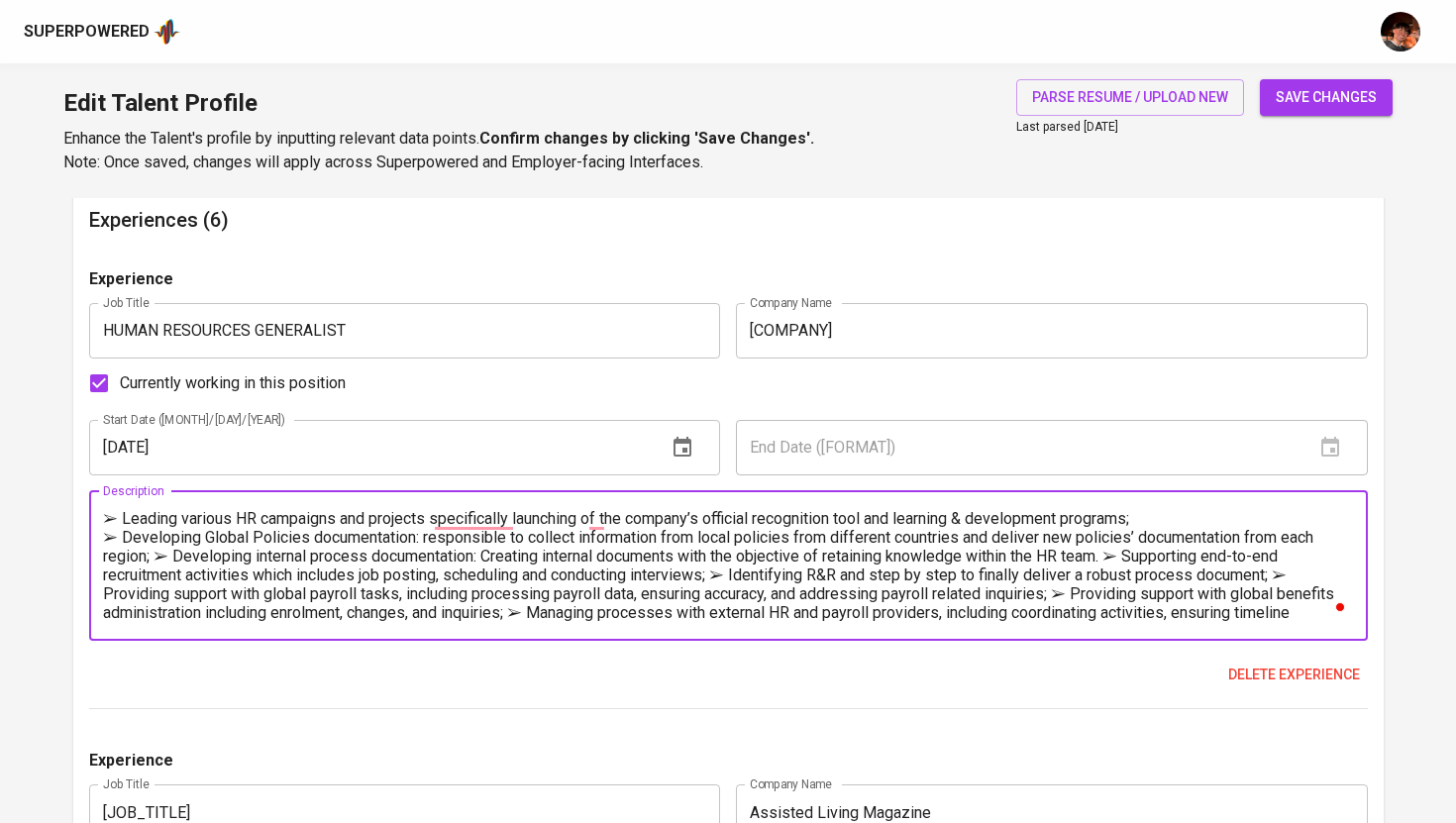 click at bounding box center [728, 566] 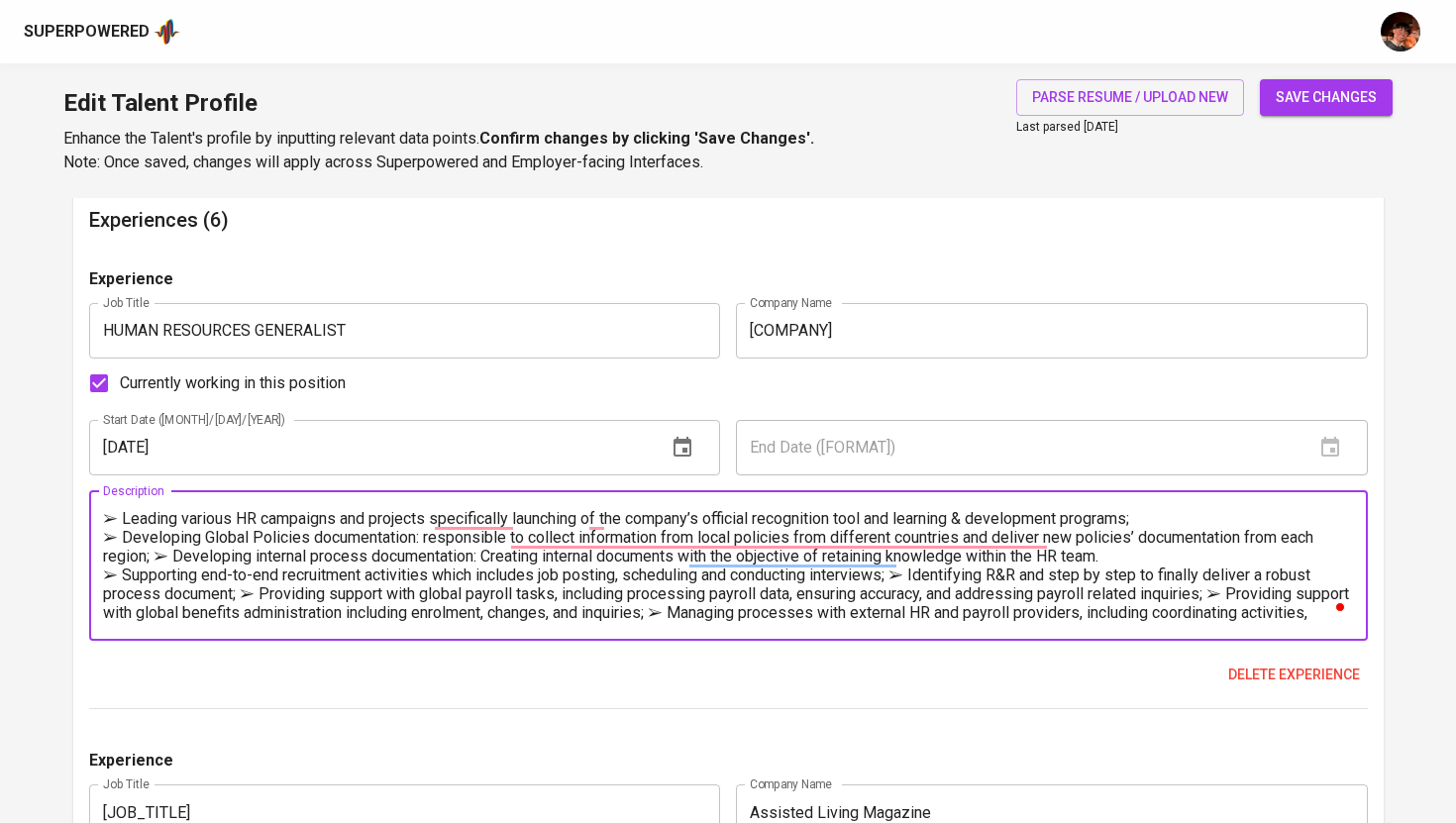 click at bounding box center (728, 566) 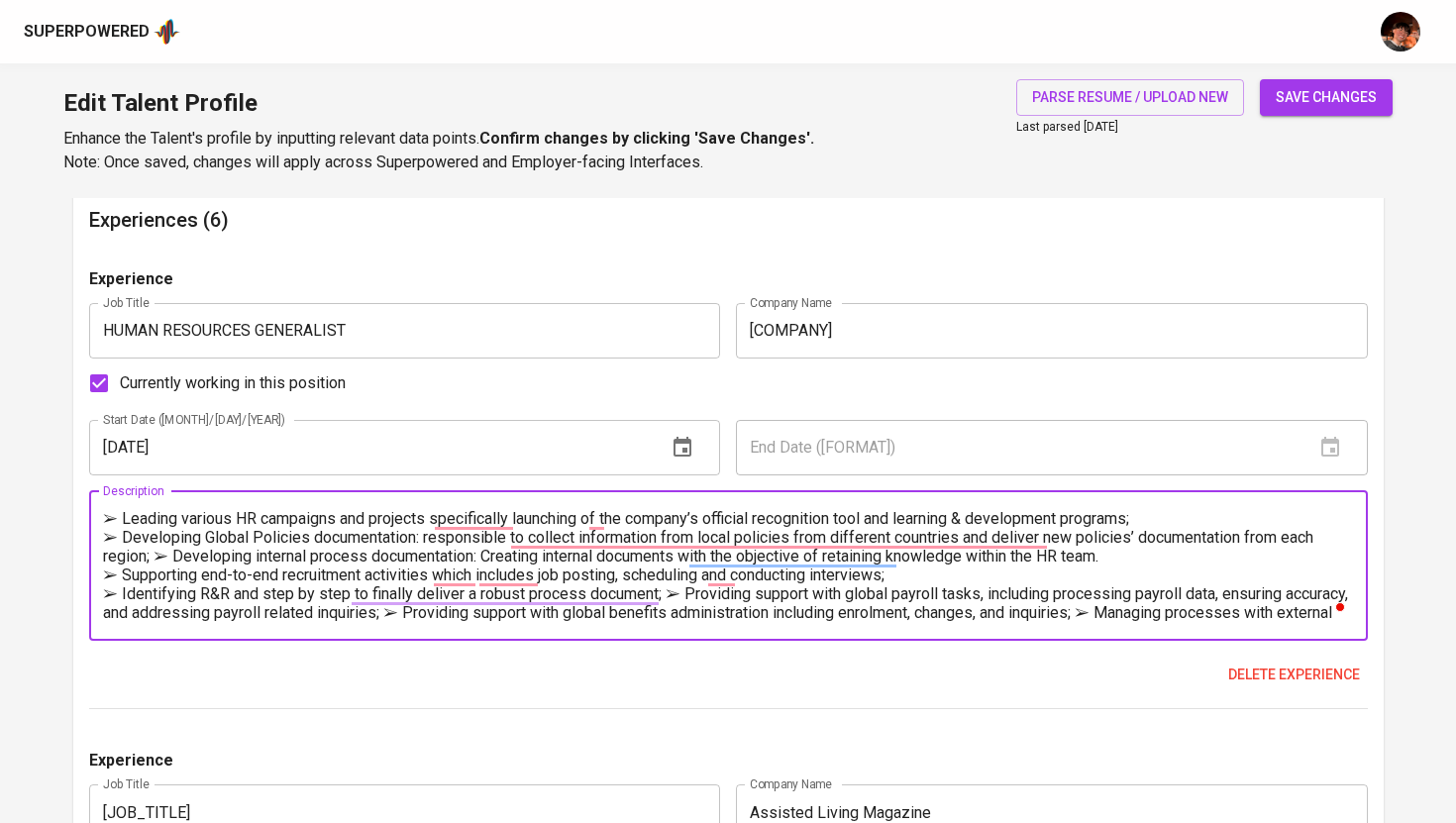 click at bounding box center [728, 566] 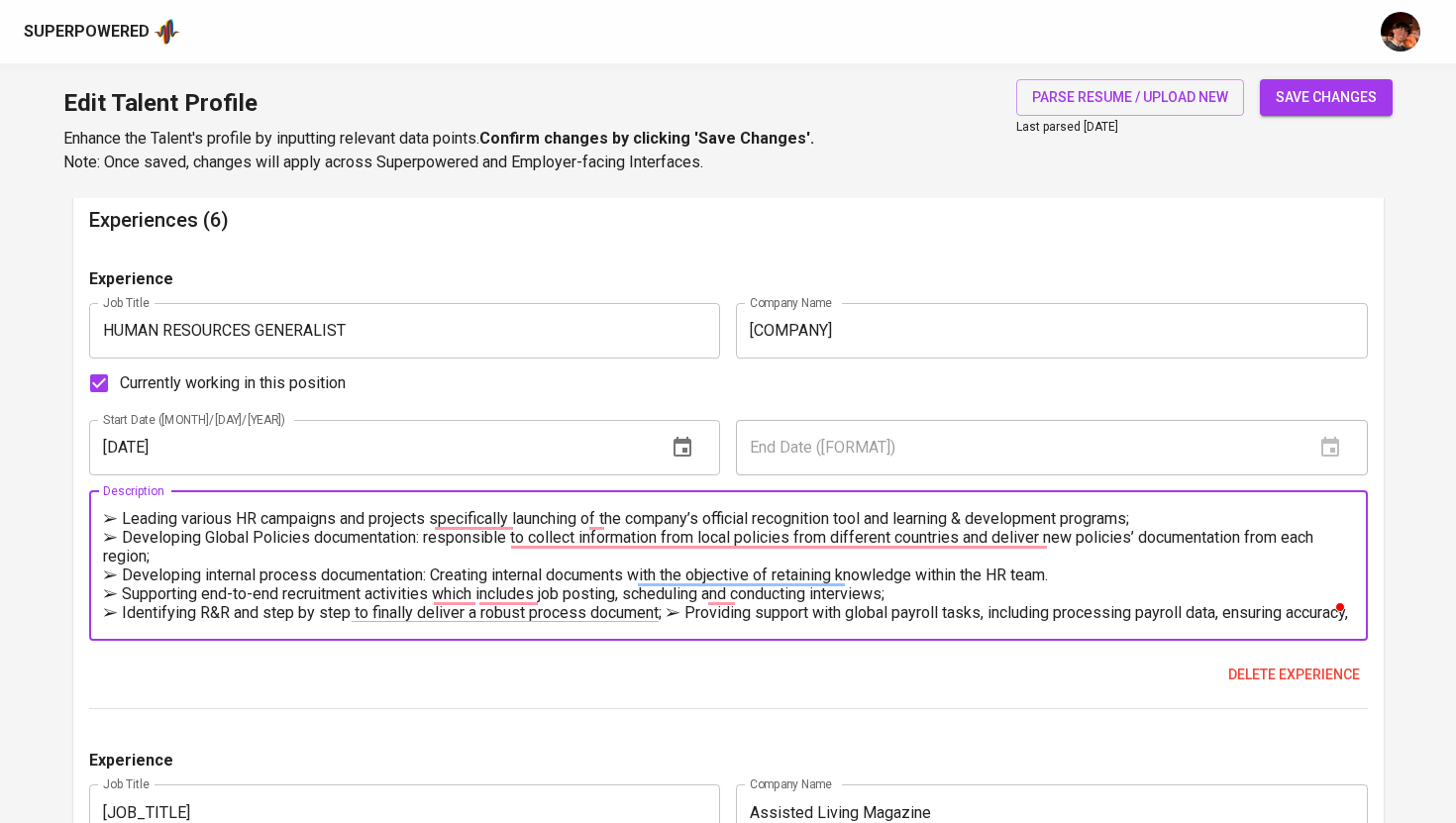 scroll, scrollTop: 48, scrollLeft: 0, axis: vertical 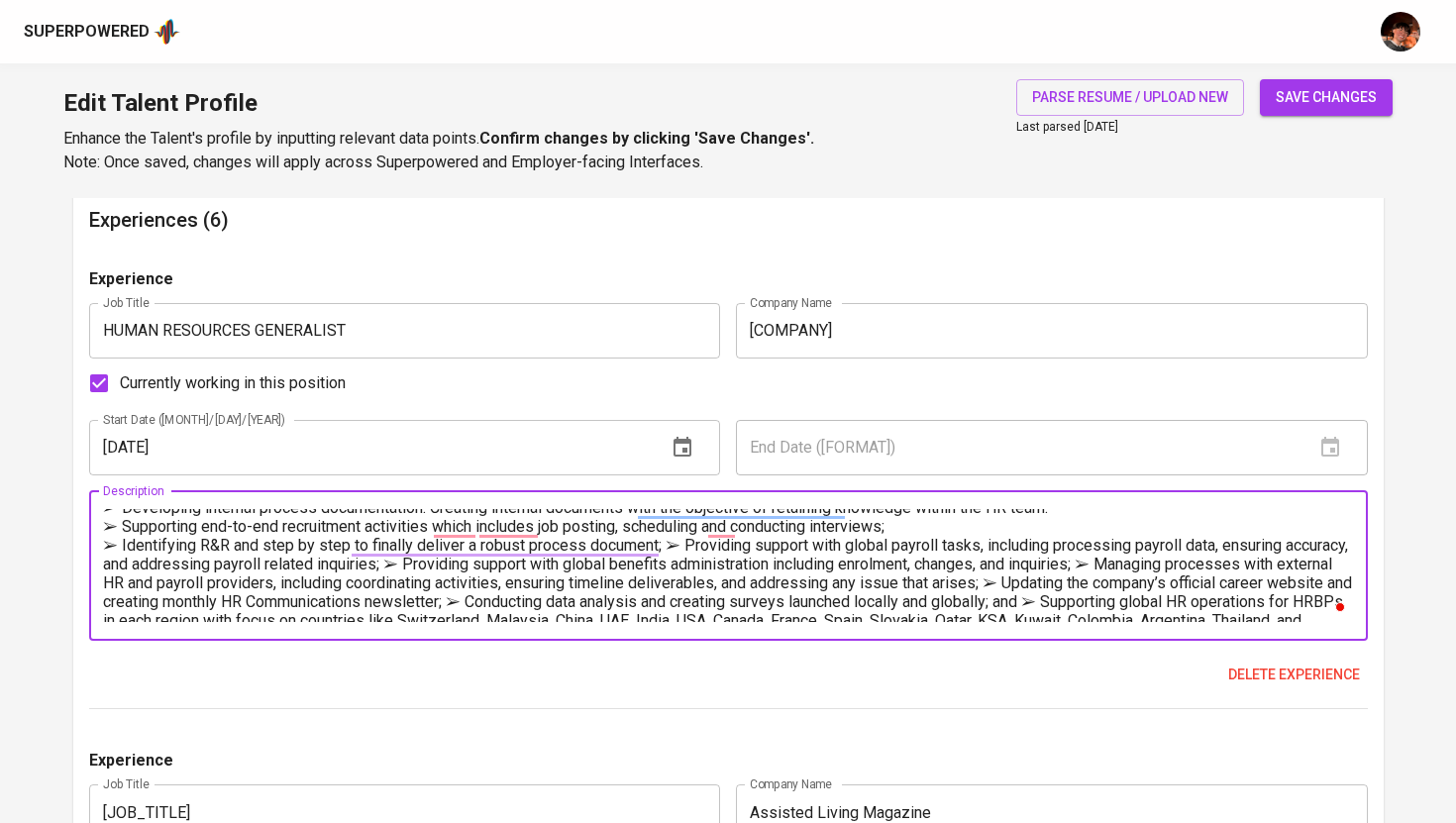 click at bounding box center [728, 566] 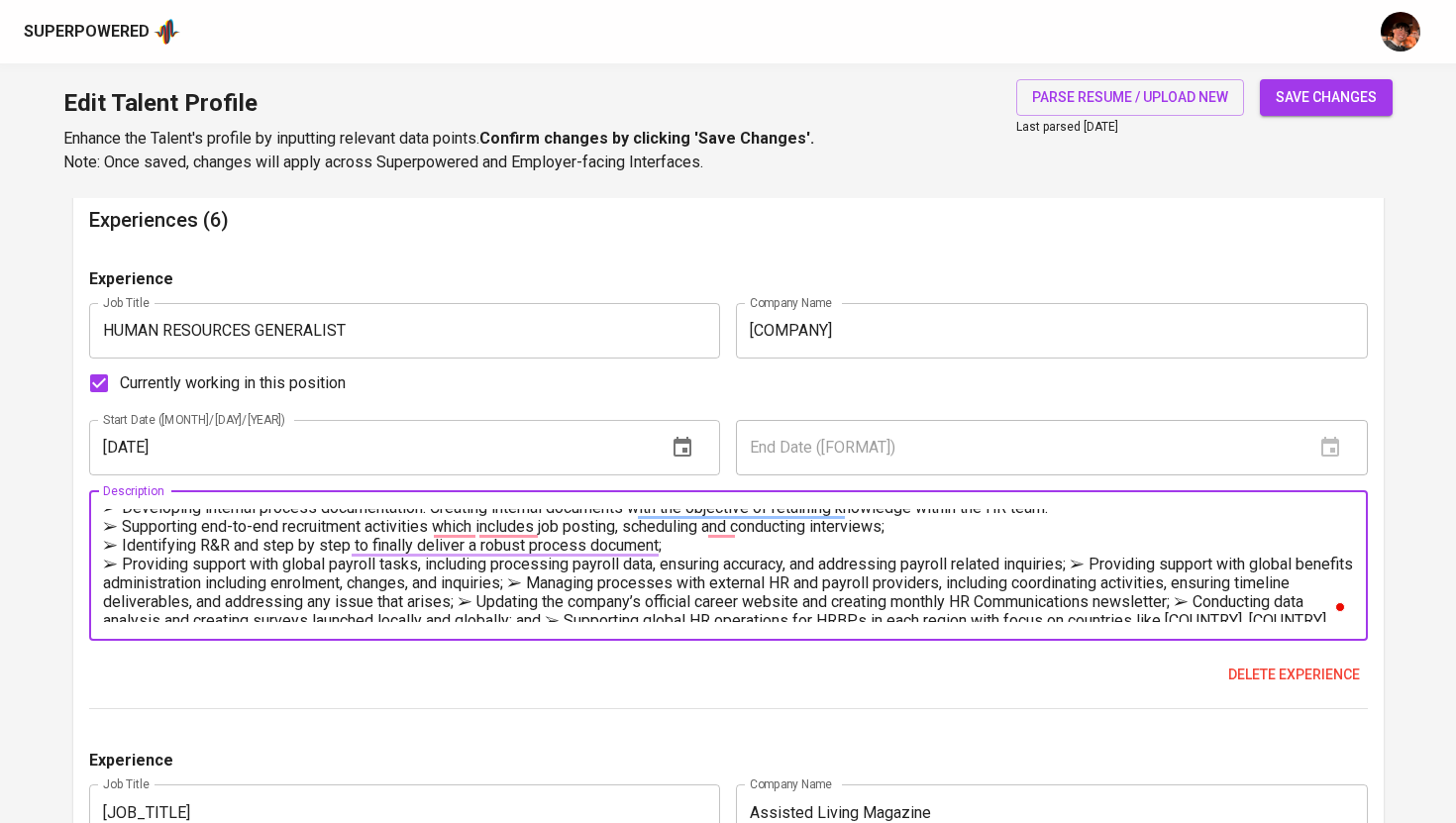 click at bounding box center (728, 566) 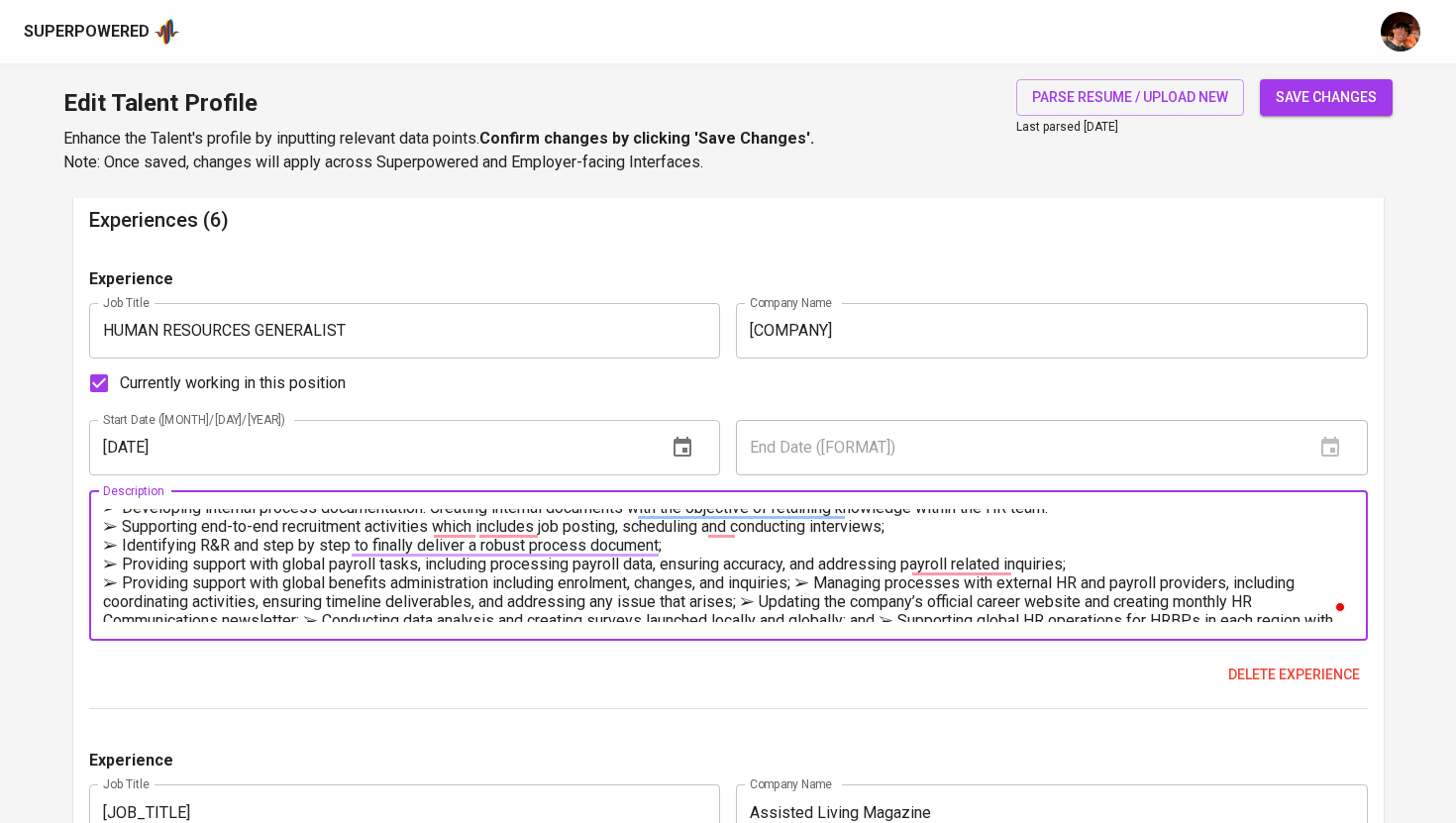 click at bounding box center [728, 566] 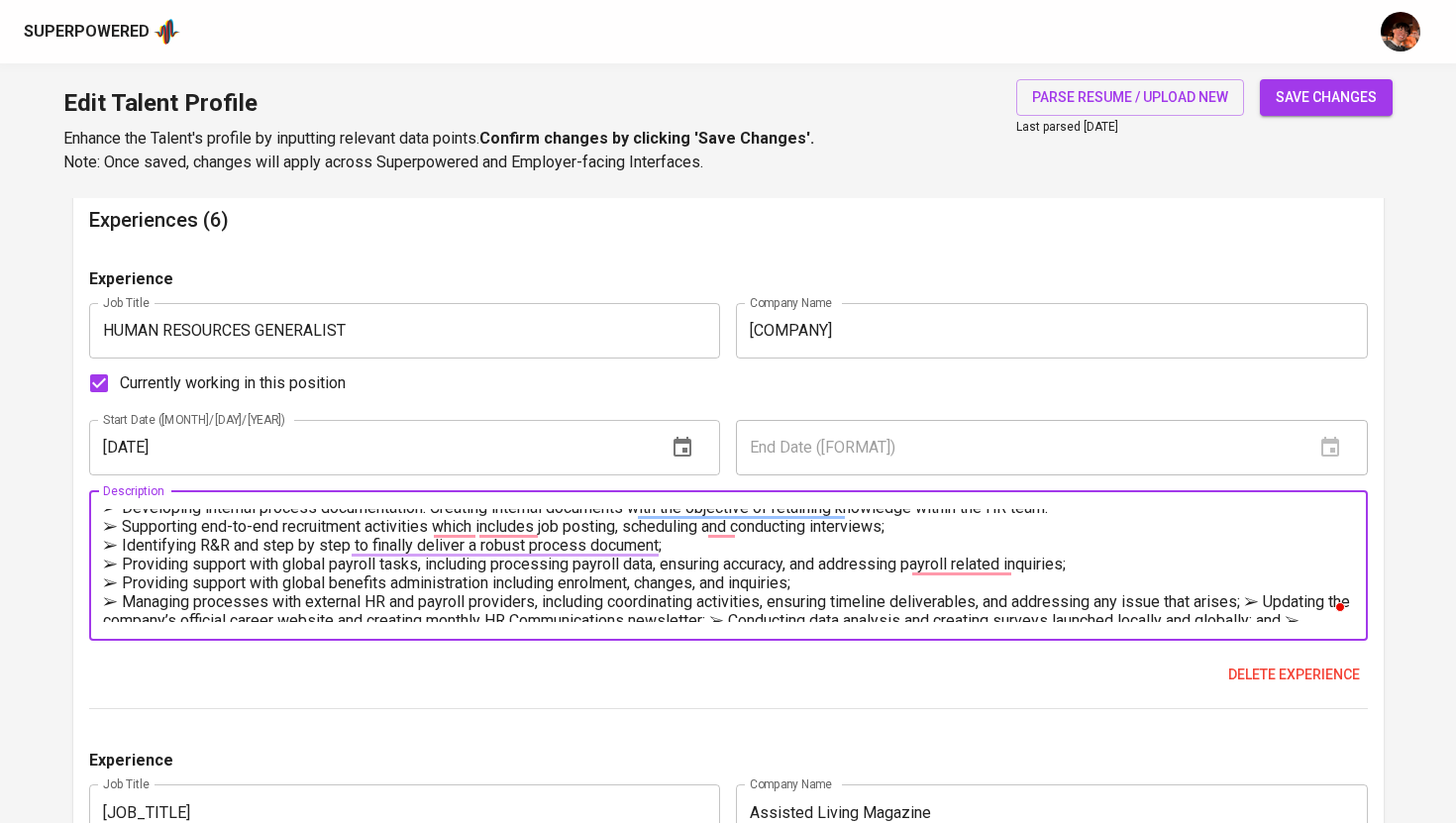 scroll, scrollTop: 107, scrollLeft: 0, axis: vertical 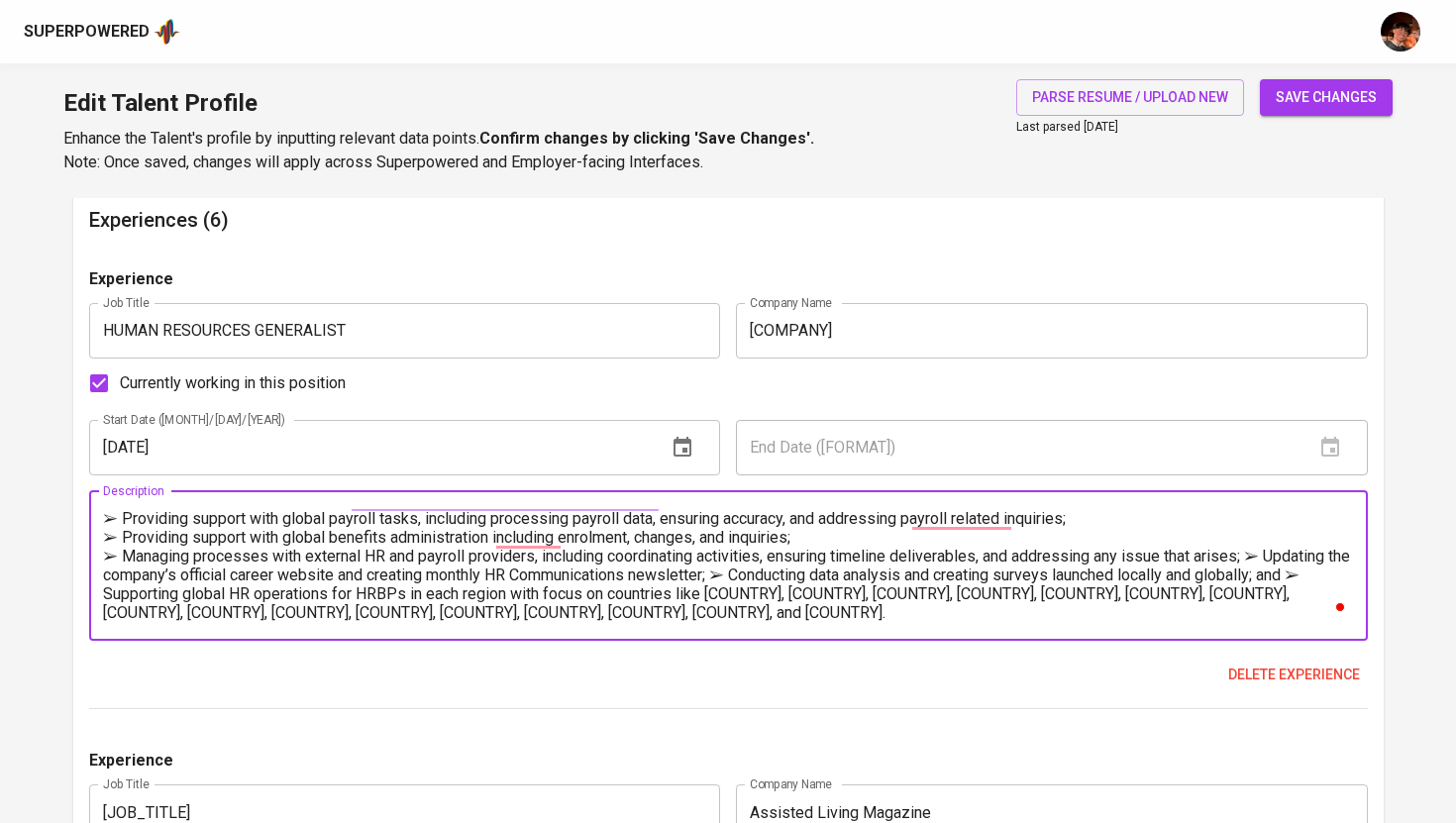 click at bounding box center (728, 566) 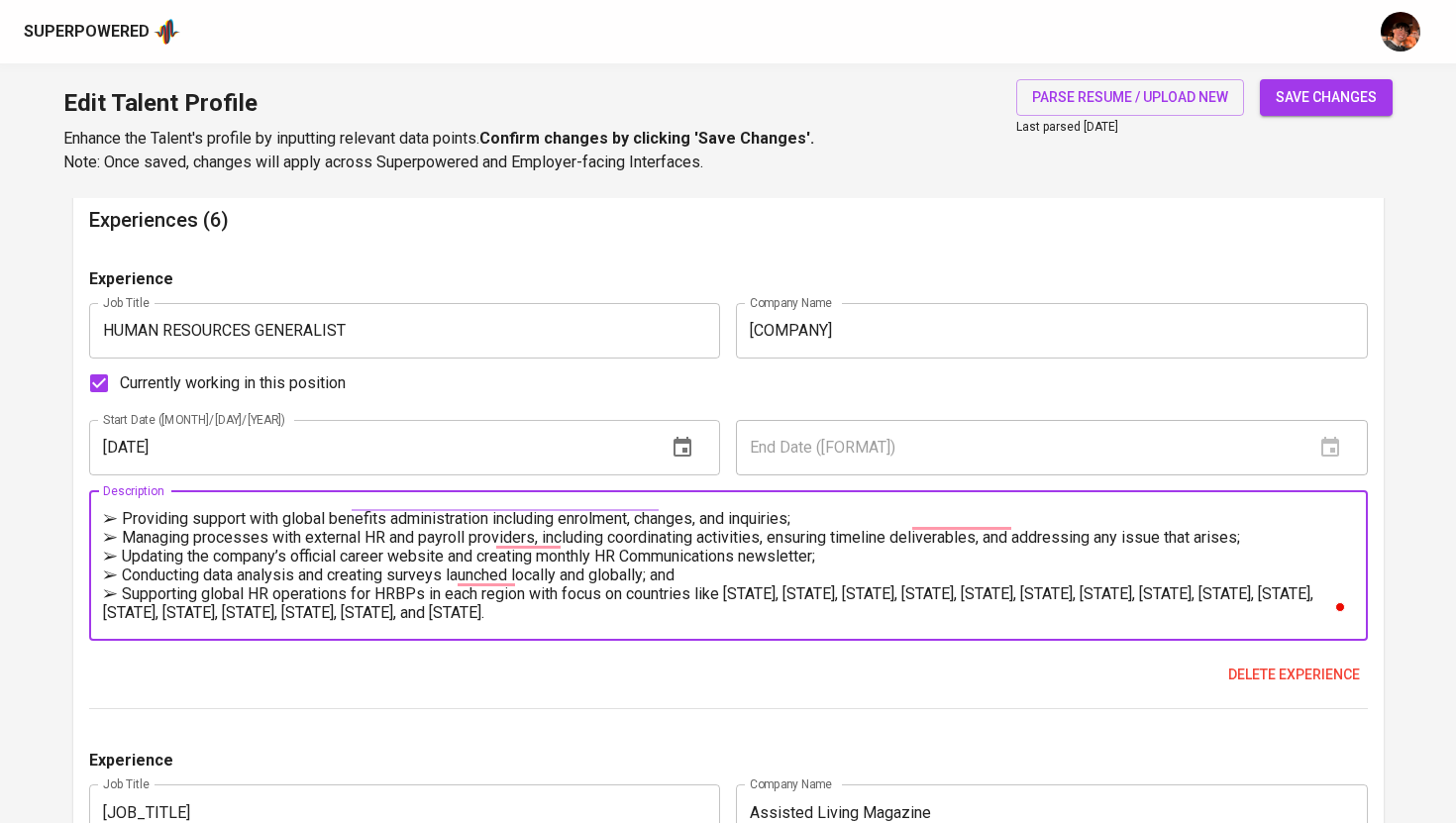 click at bounding box center (728, 566) 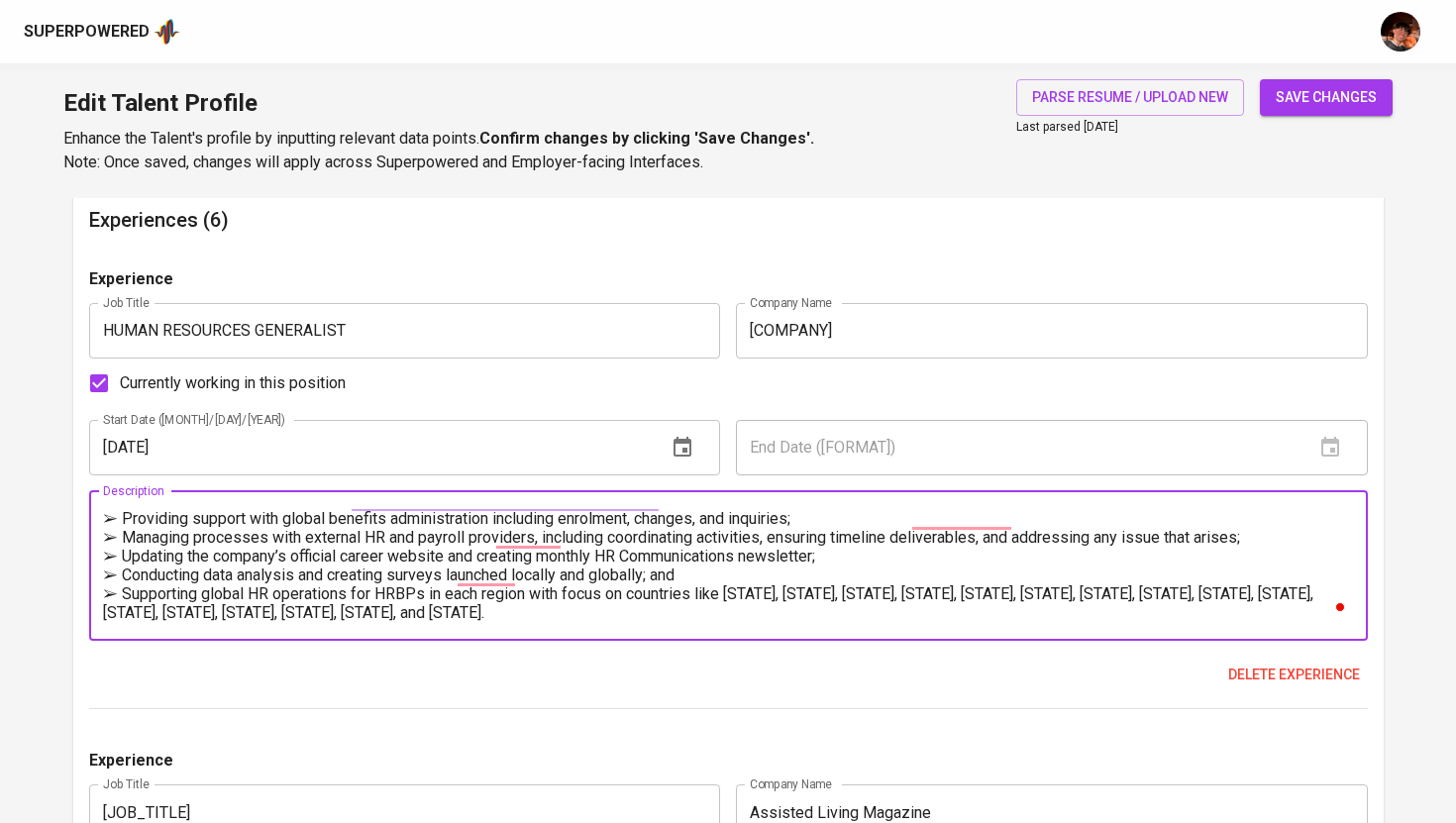 scroll, scrollTop: 132, scrollLeft: 0, axis: vertical 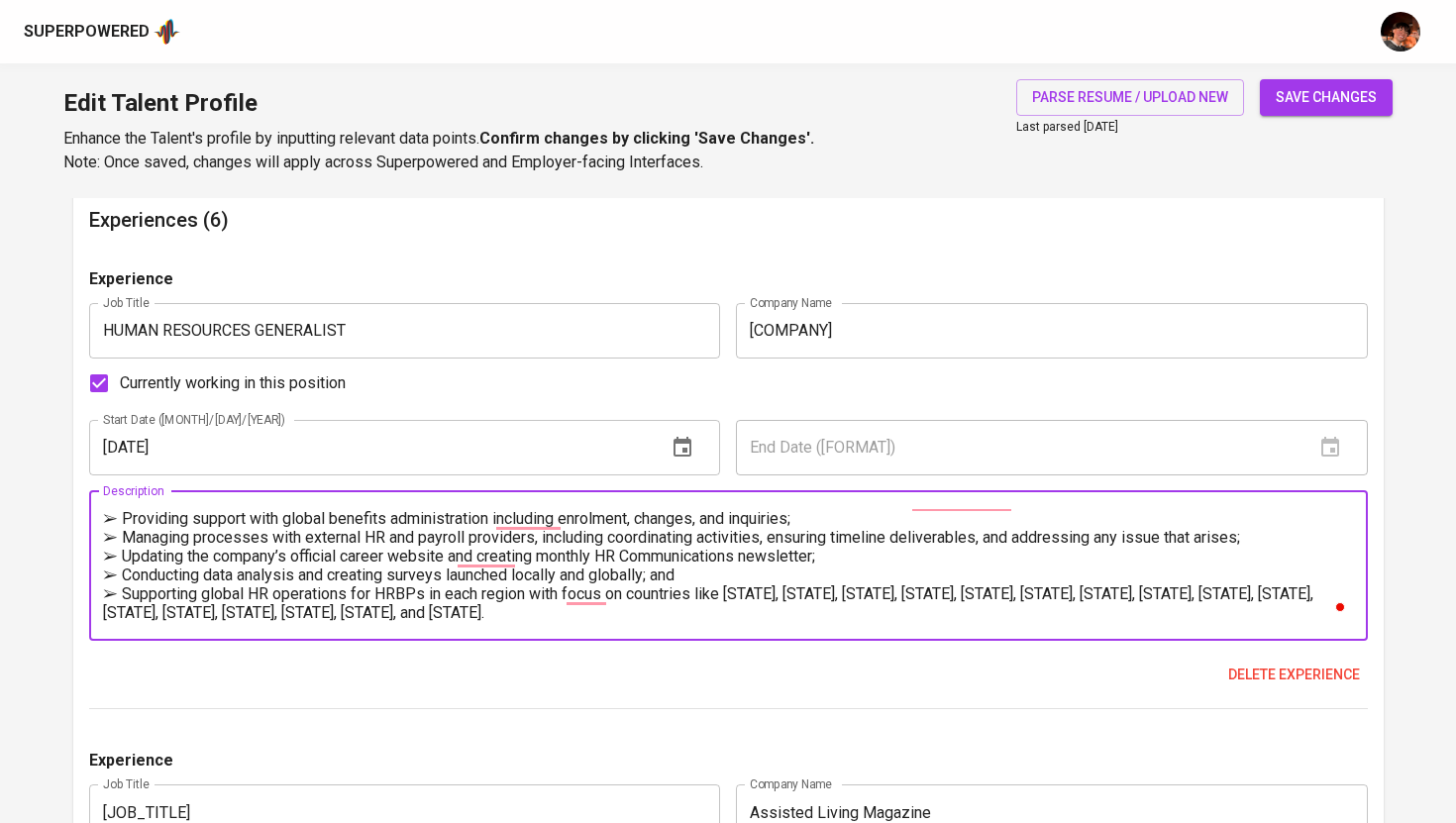 click at bounding box center [728, 566] 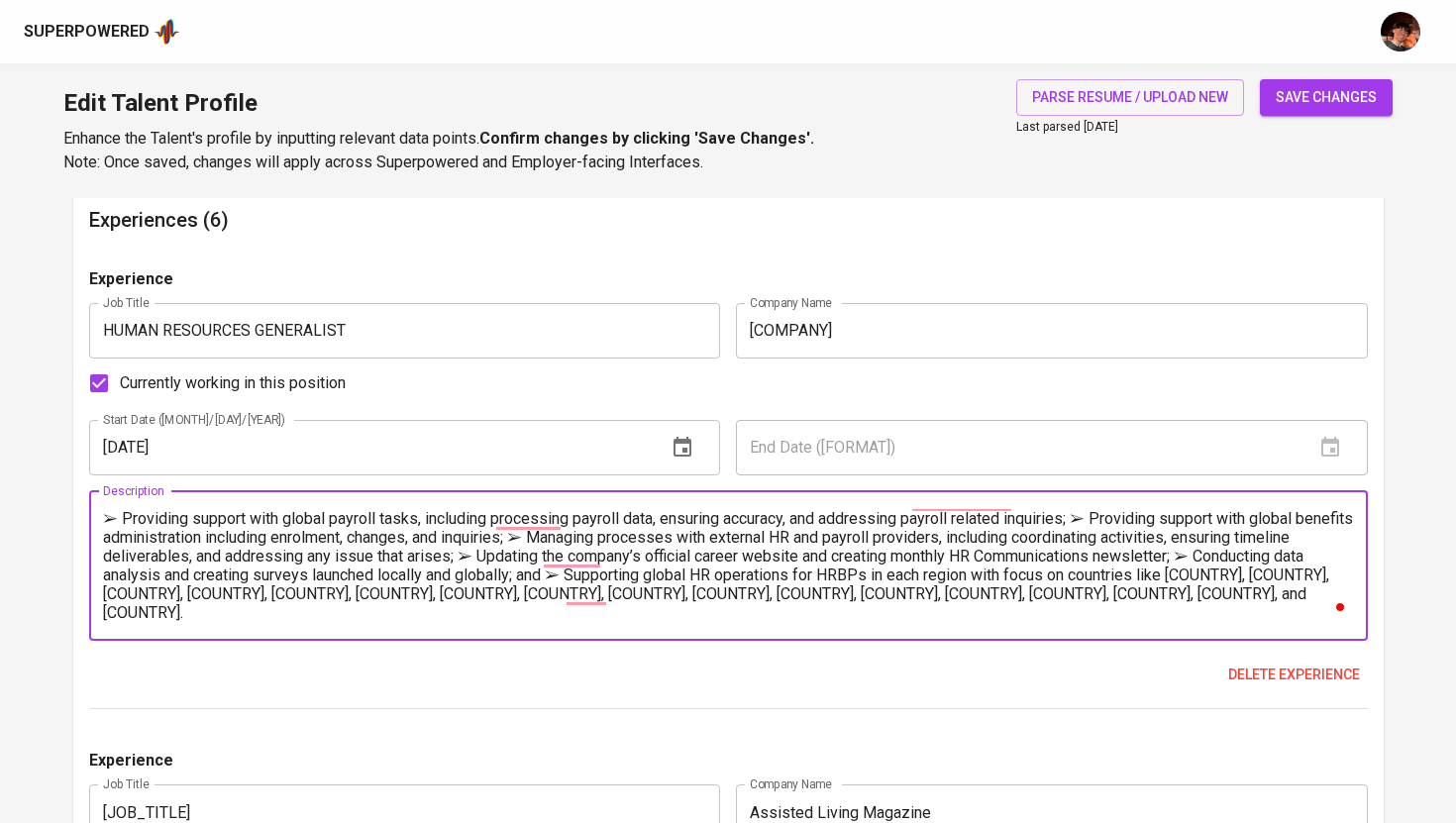 scroll, scrollTop: 55, scrollLeft: 0, axis: vertical 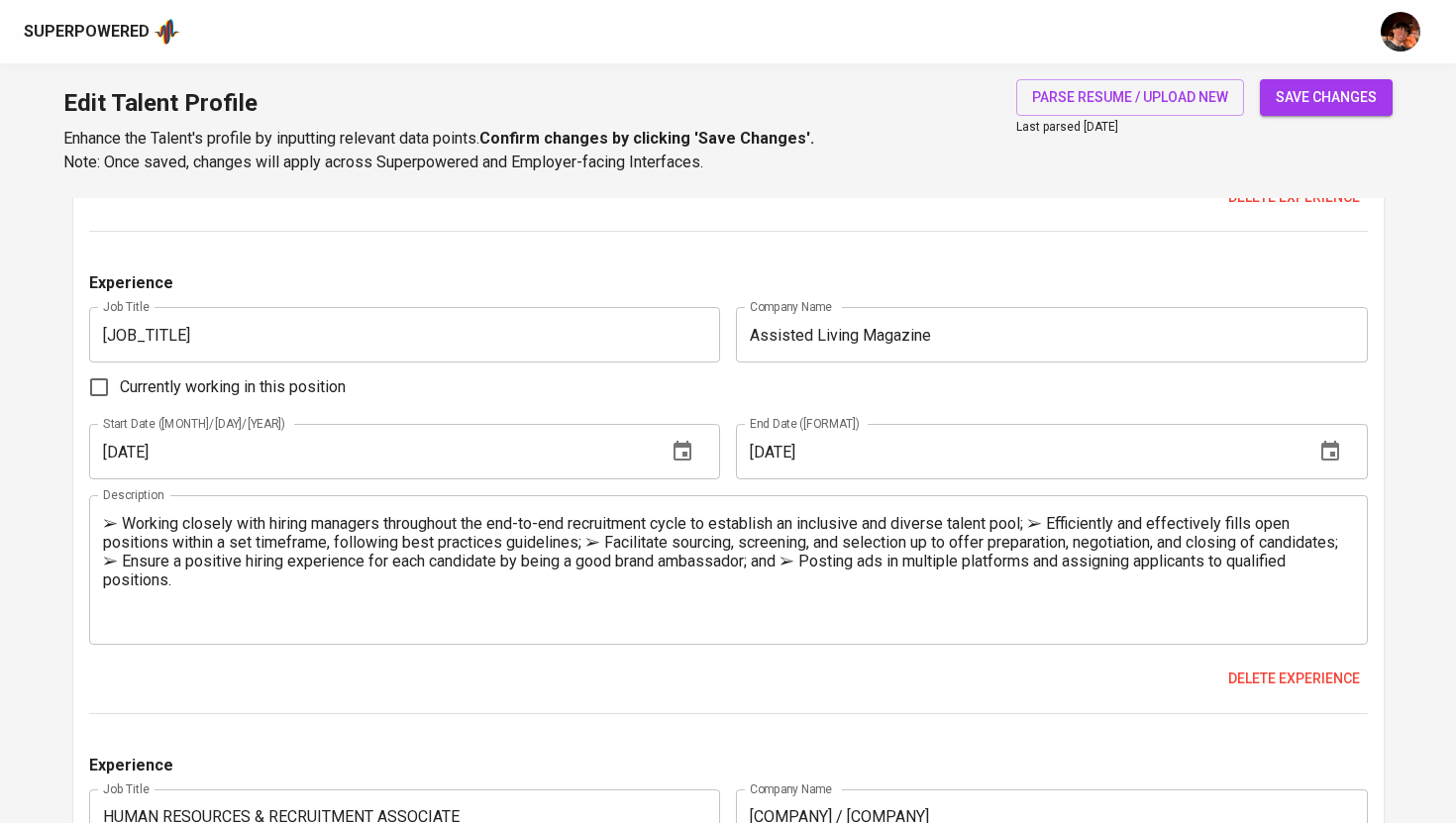 type on "➢ Leading various HR campaigns and projects specifically launching of the company’s recognition tool and learning & development programs;
➢ Developing Global Policies documentation: responsible to collect information from local policies from different countries and deliver new policies’ documentation from each region;
➢ Developing internal process documentation: Creating internal documents with the objective of retaining knowledge within the HR team.
➢ Providing support with global payroll tasks, including processing payroll data, ensuring accuracy, and addressing payroll related inquiries;
➢ Providing support with global benefits administration including enrolment, changes, and inquiries;
➢ Managing processes with external HR and payroll providers, including coordinating activities, ensuring timelin..." 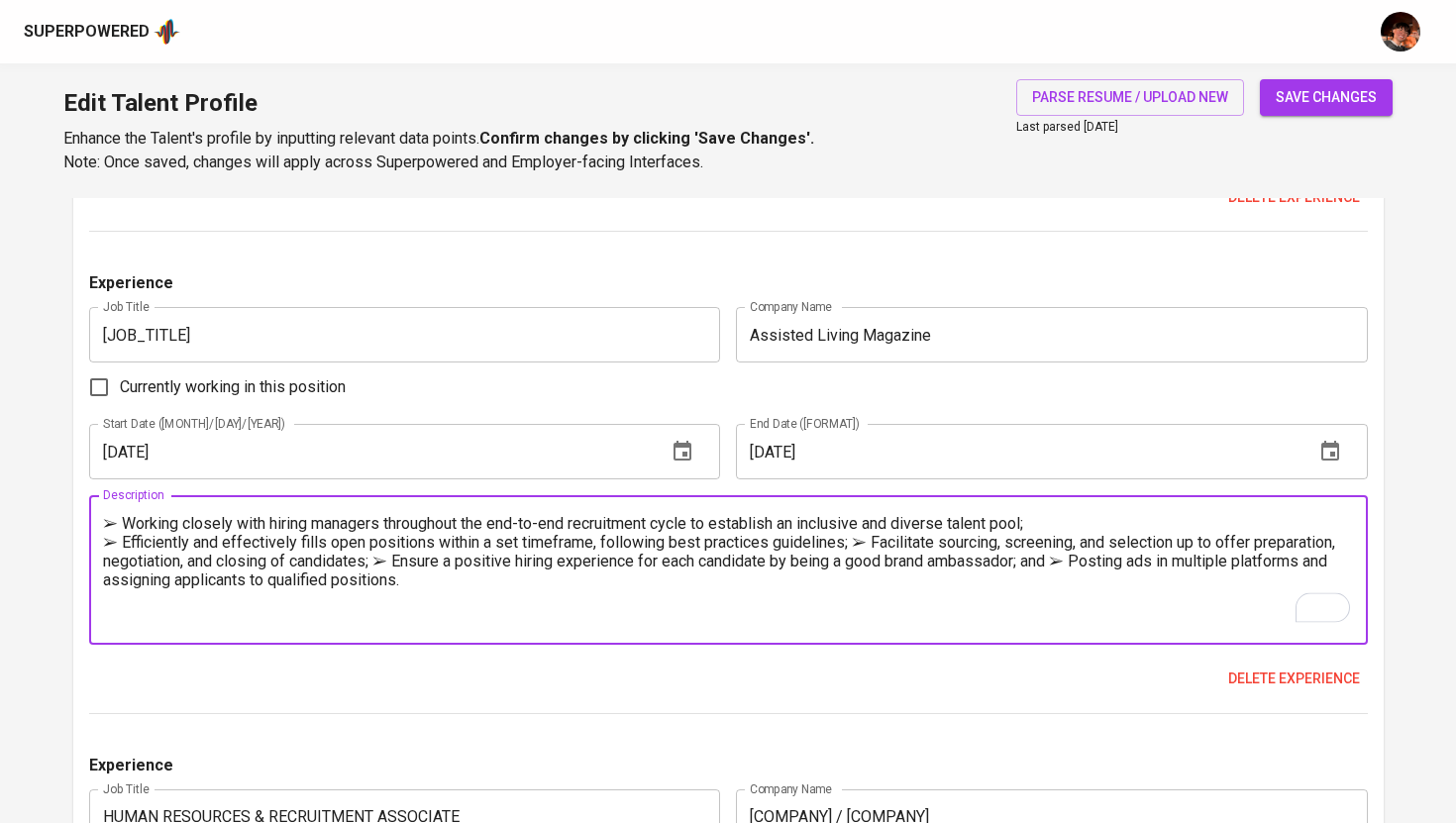 click on "➢ Working closely with hiring managers throughout the end-to-end recruitment cycle to establish an inclusive and diverse talent pool;
➢ Efficiently and effectively fills open positions within a set timeframe, following best practices guidelines; ➢ Facilitate sourcing, screening, and selection up to offer preparation, negotiation, and closing of candidates; ➢ Ensure a positive hiring experience for each candidate by being a good brand ambassador; and ➢ Posting ads in multiple platforms and assigning applicants to qualified positions." at bounding box center [728, 570] 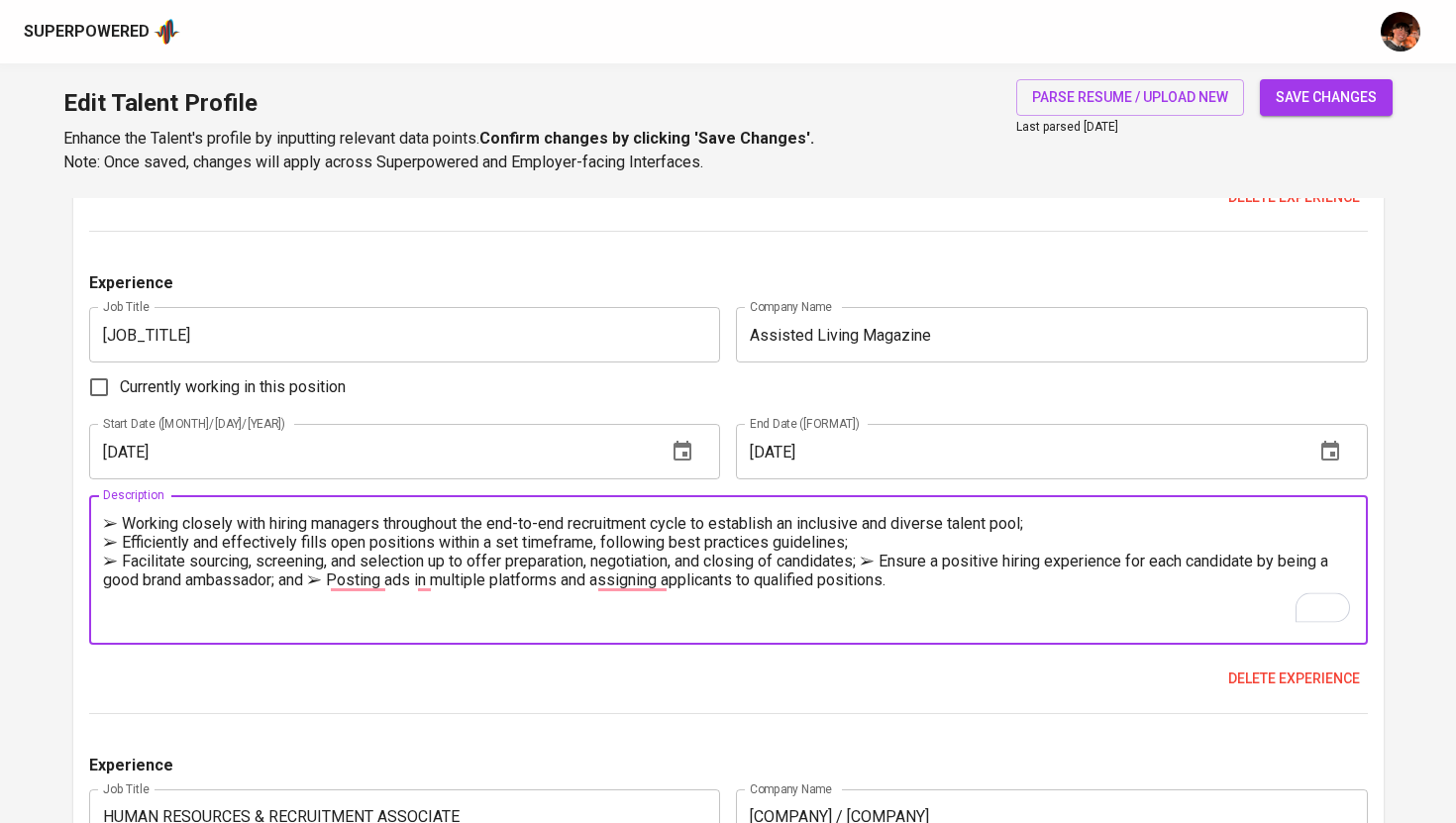 click on "➢ Working closely with hiring managers throughout the end-to-end recruitment cycle to establish an inclusive and diverse talent pool;
➢ Efficiently and effectively fills open positions within a set timeframe, following best practices guidelines;
➢ Facilitate sourcing, screening, and selection up to offer preparation, negotiation, and closing of candidates; ➢ Ensure a positive hiring experience for each candidate by being a good brand ambassador; and ➢ Posting ads in multiple platforms and assigning applicants to qualified positions." at bounding box center (728, 570) 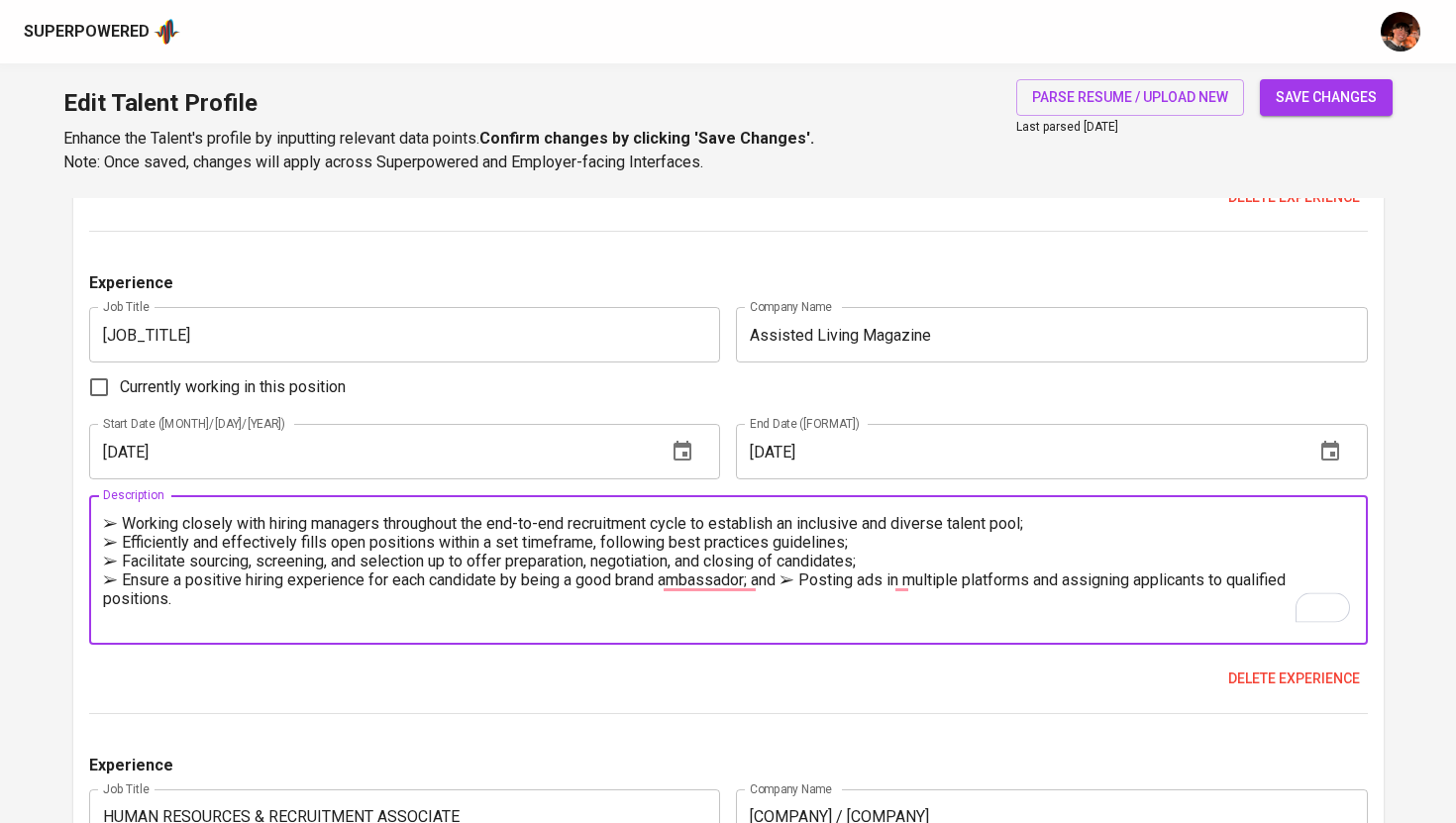 click on "➢ Working closely with hiring managers throughout the end-to-end recruitment cycle to establish an inclusive and diverse talent pool;
➢ Efficiently and effectively fills open positions within a set timeframe, following best practices guidelines;
➢ Facilitate sourcing, screening, and selection up to offer preparation, negotiation, and closing of candidates;
➢ Ensure a positive hiring experience for each candidate by being a good brand ambassador; and ➢ Posting ads in multiple platforms and assigning applicants to qualified positions." at bounding box center [728, 570] 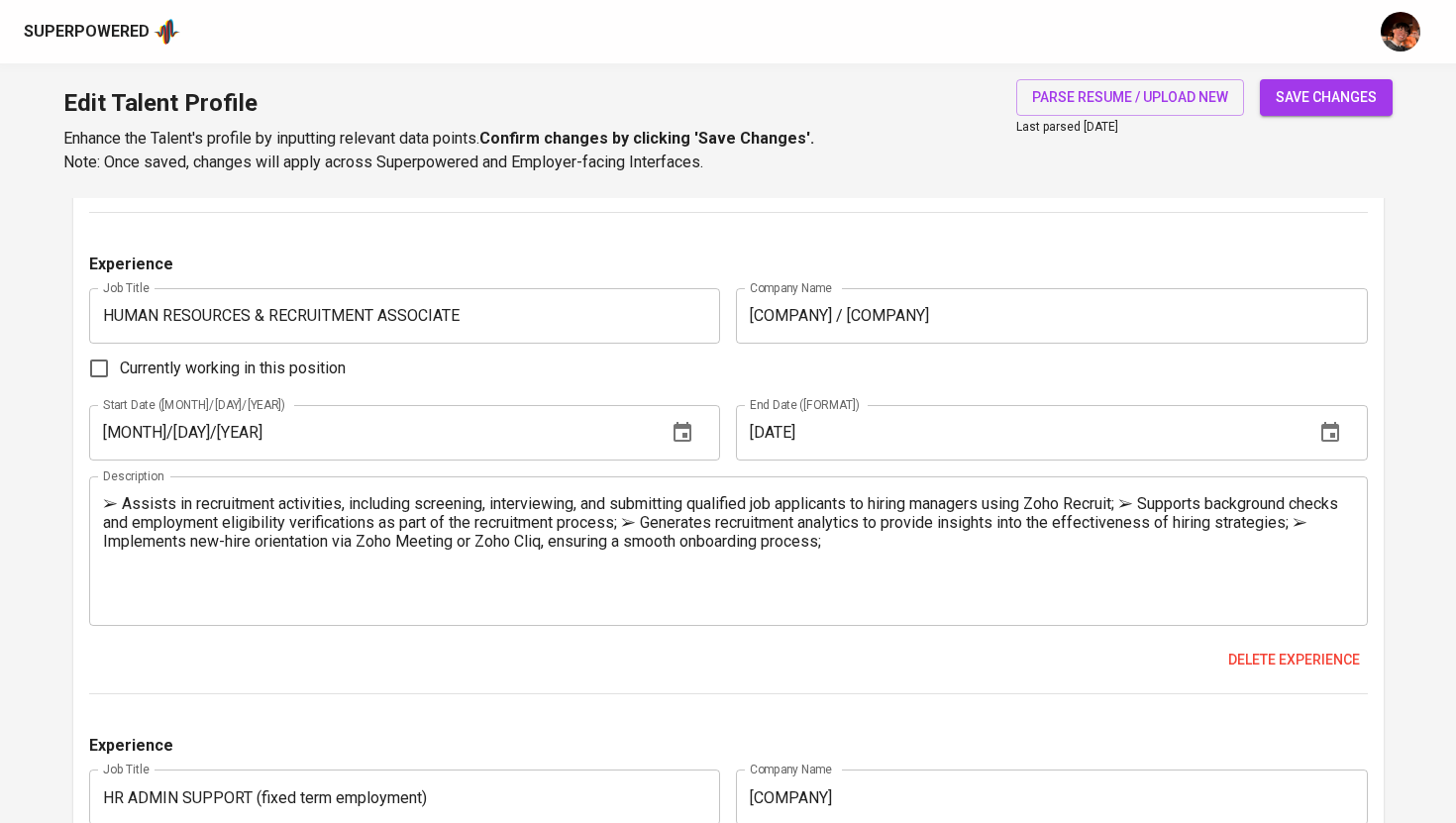 type on "➢ Working closely with hiring managers throughout the end-to-end recruitment cycle to establish an inclusive and diverse talent pool;
➢ Efficiently and effectively fills open positions within a set timeframe, following best practices guidelines;
➢ Facilitate sourcing, screening, and selection up to offer preparation, negotiation, and closing of candidates;
➢ Ensure a positive hiring experience for each candidate by being a good brand ambassador; and
➢ Posting ads in multiple platforms and assigning applicants to qualified positions." 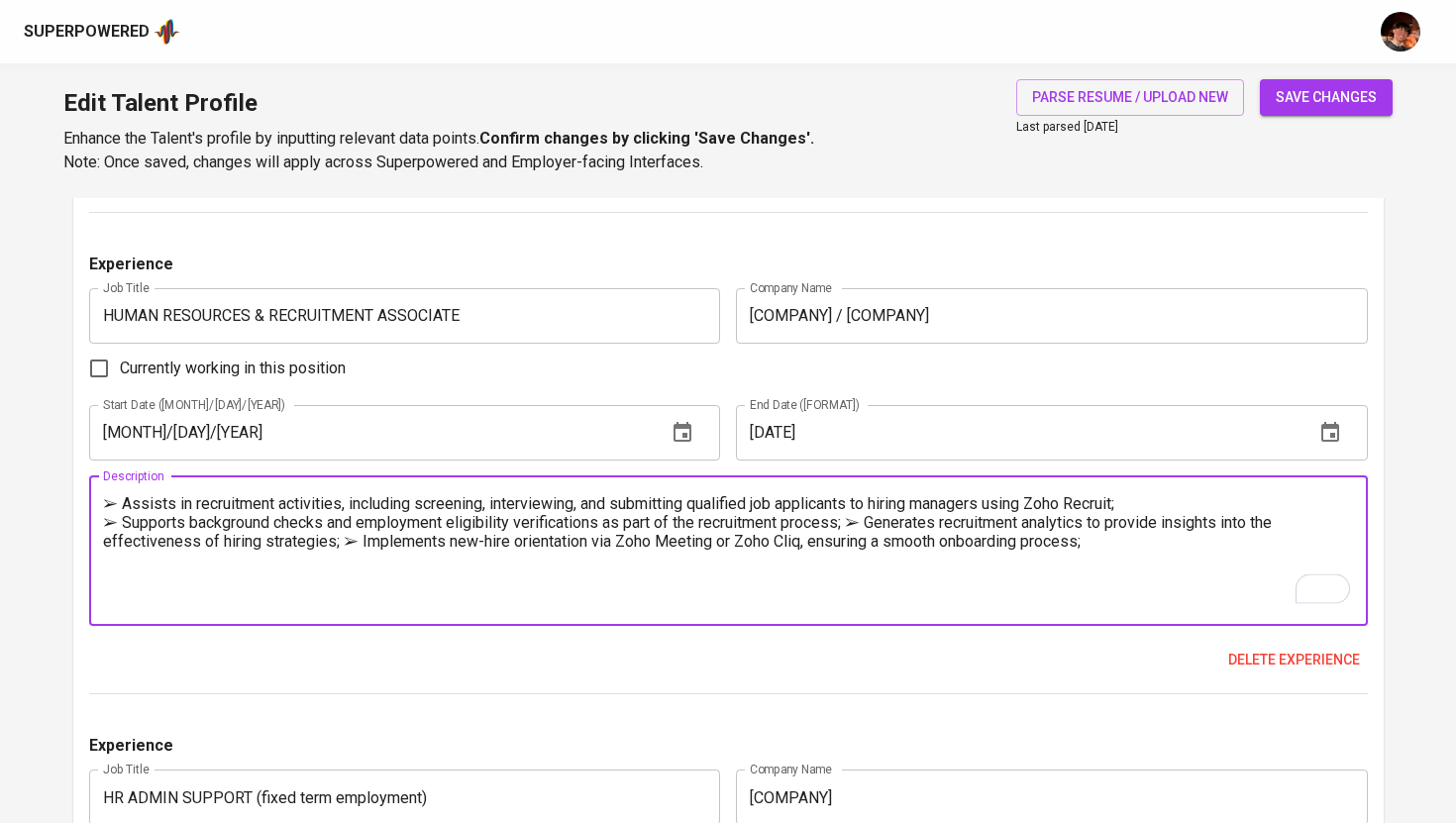 click on "➢ Assists in recruitment activities, including screening, interviewing, and submitting qualified job applicants to hiring managers using Zoho Recruit;
➢ Supports background checks and employment eligibility verifications as part of the recruitment process; ➢ Generates recruitment analytics to provide insights into the effectiveness of hiring strategies; ➢ Implements new-hire orientation via Zoho Meeting or Zoho Cliq, ensuring a smooth onboarding process;" at bounding box center [728, 551] 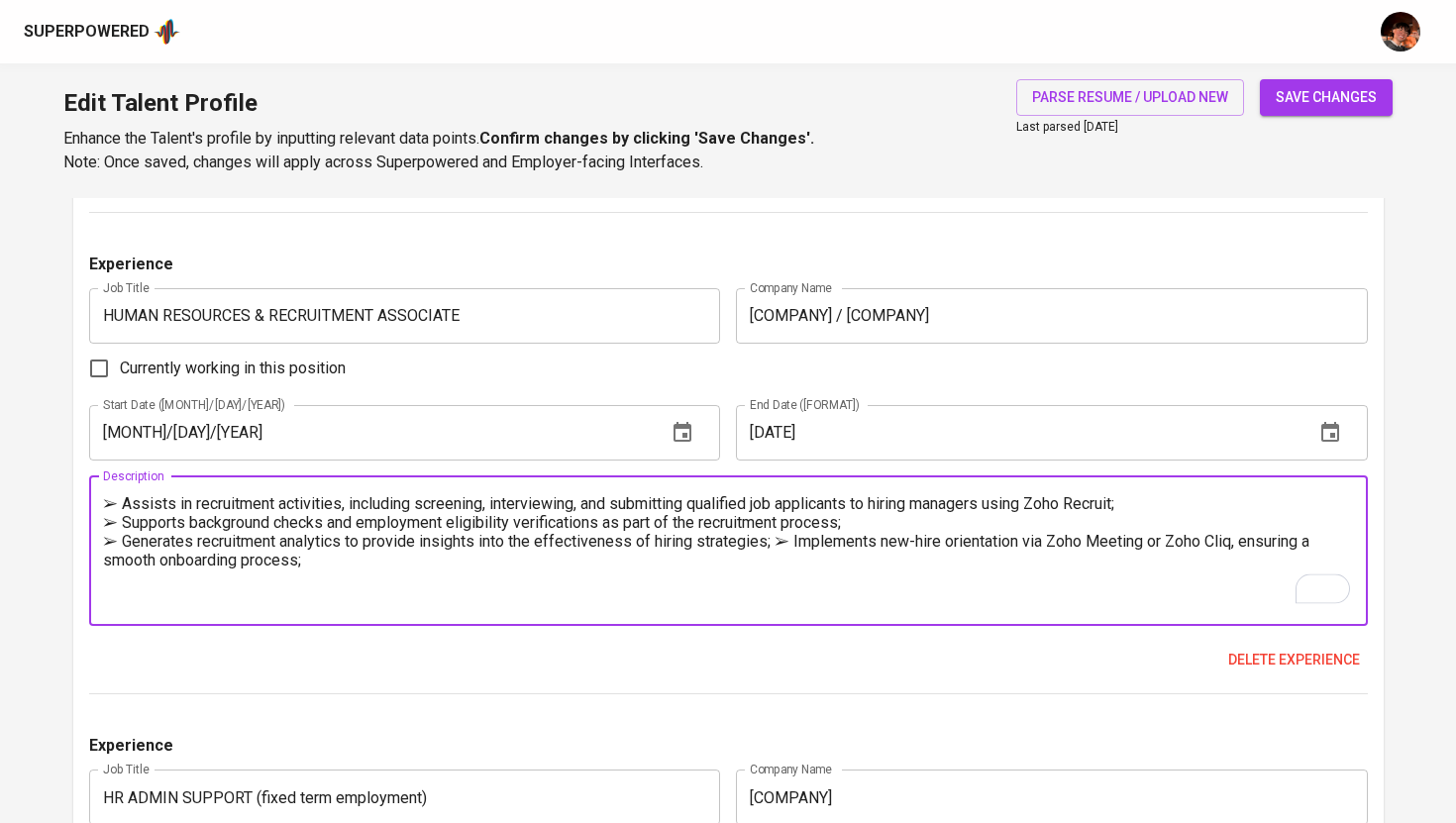click on "➢ Assists in recruitment activities, including screening, interviewing, and submitting qualified job applicants to hiring managers using Zoho Recruit;
➢ Supports background checks and employment eligibility verifications as part of the recruitment process;
➢ Generates recruitment analytics to provide insights into the effectiveness of hiring strategies; ➢ Implements new-hire orientation via Zoho Meeting or Zoho Cliq, ensuring a smooth onboarding process;" at bounding box center [728, 551] 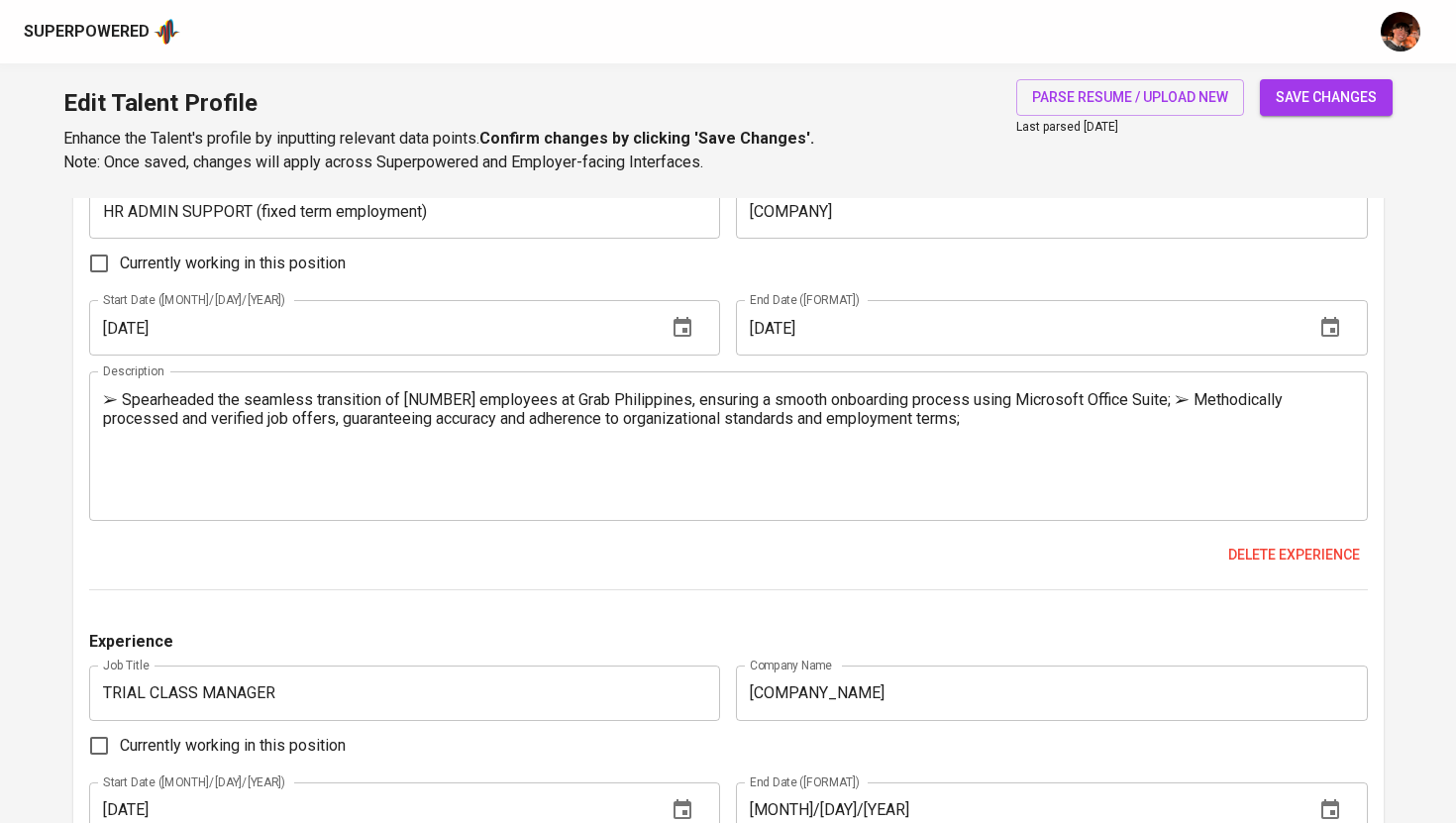 type on "➢ Assists in recruitment activities, including screening, interviewing, and submitting qualified job applicants to hiring managers using Zoho Recruit;
➢ Supports background checks and employment eligibility verifications as part of the recruitment process;
➢ Generates recruitment analytics to provide insights into the effectiveness of hiring strategies;
➢ Implements new-hire orientation via Zoho Meeting or Zoho Cliq, ensuring a smooth onboarding process;" 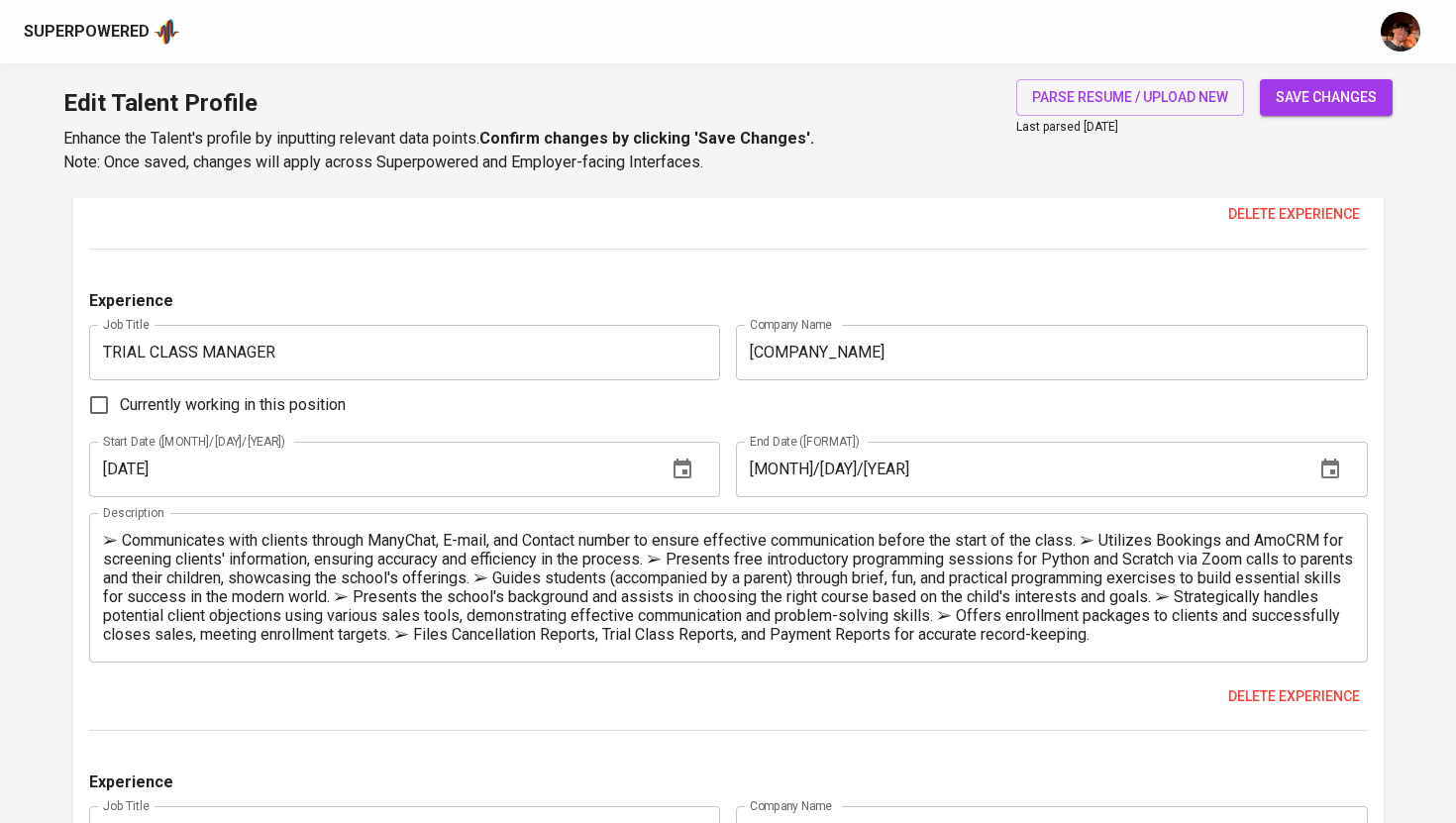 type on "➢ Spearheaded the seamless transition of 220 employees at Grab Philippines, ensuring a smooth onboarding process using Microsoft Office Suite;
➢ Methodically processed and verified job offers, guaranteeing accuracy and adherence to organizational standards and employment terms;" 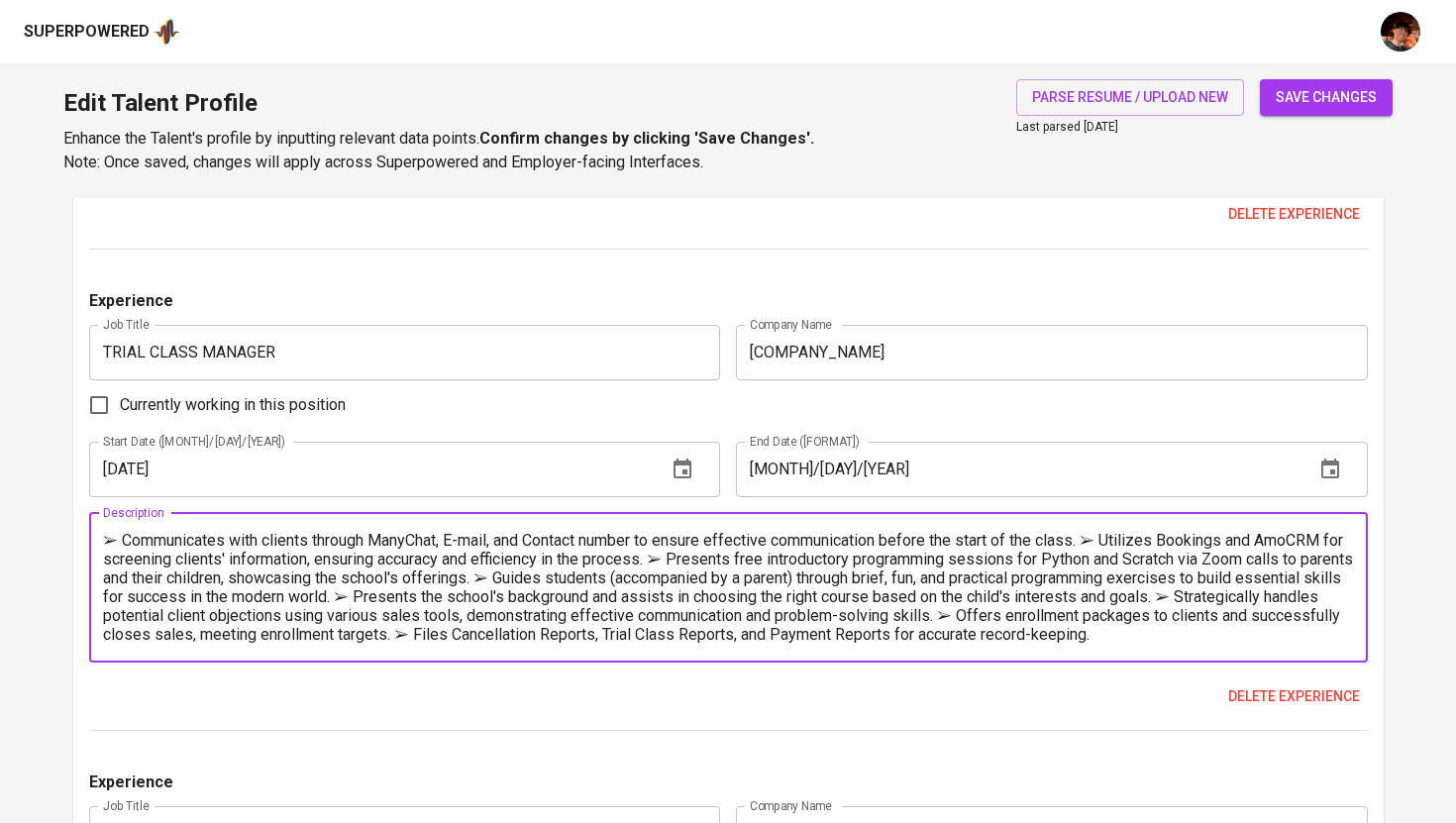 click at bounding box center [728, 587] 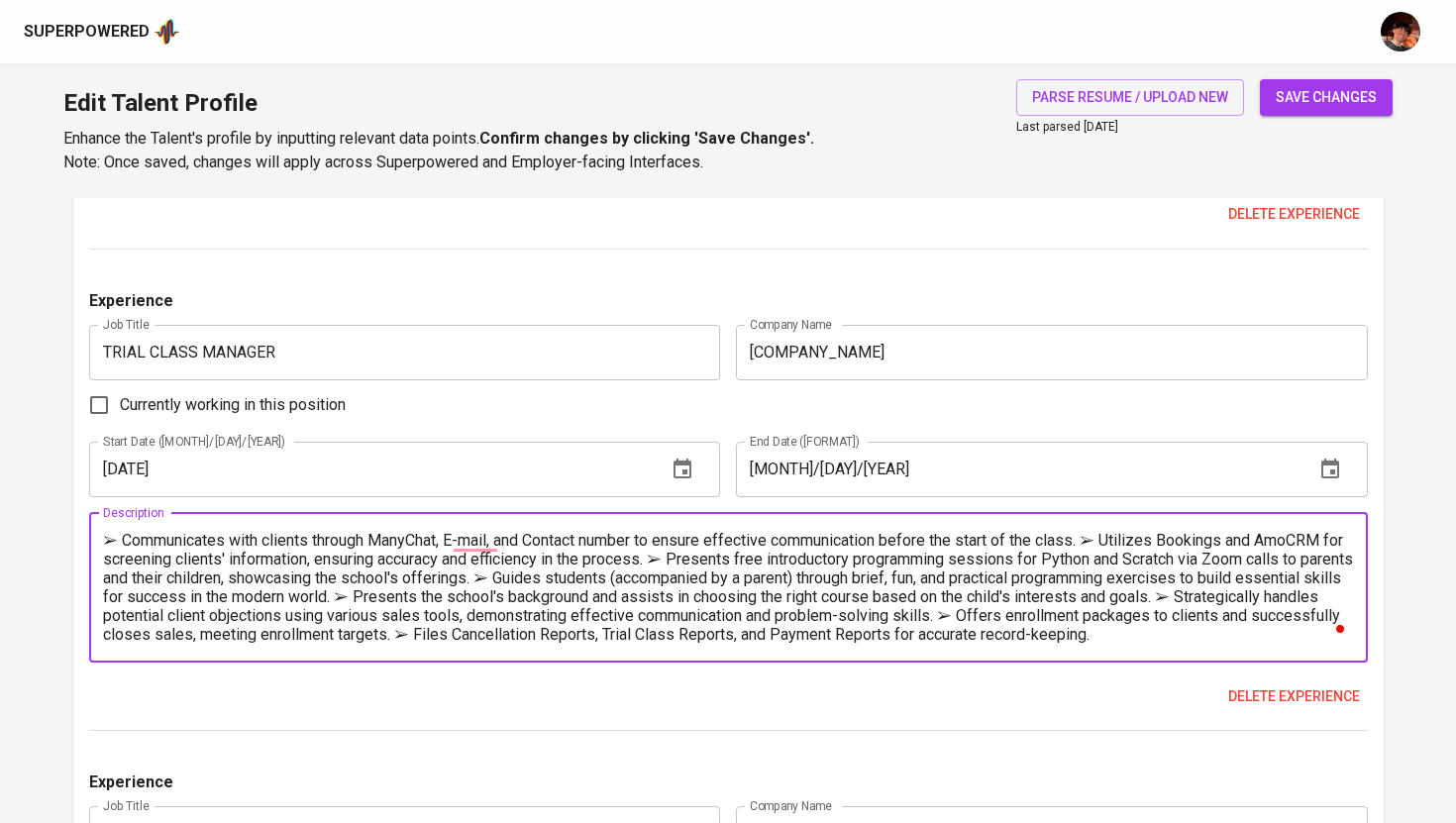 click at bounding box center (728, 587) 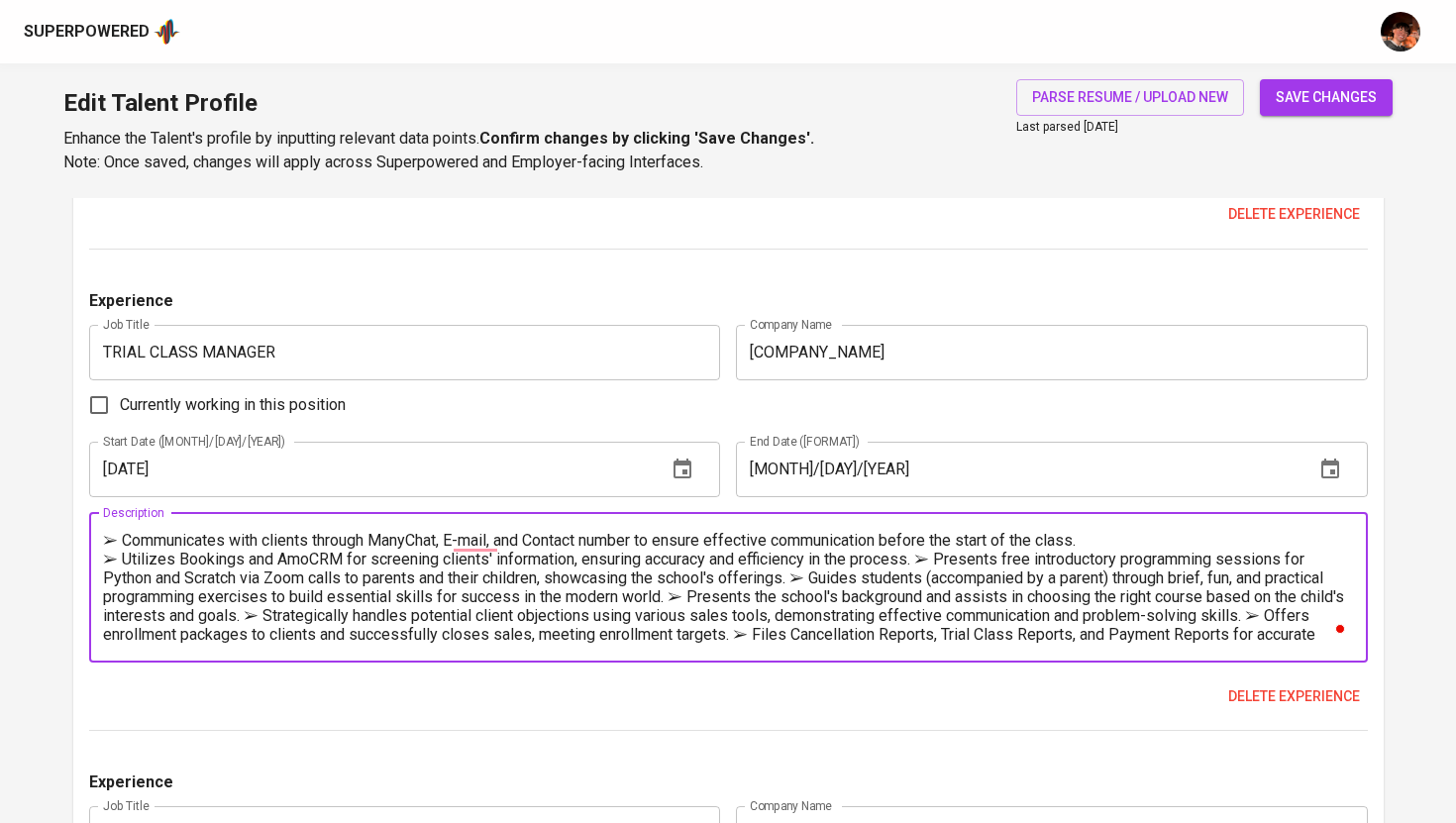 click at bounding box center [728, 587] 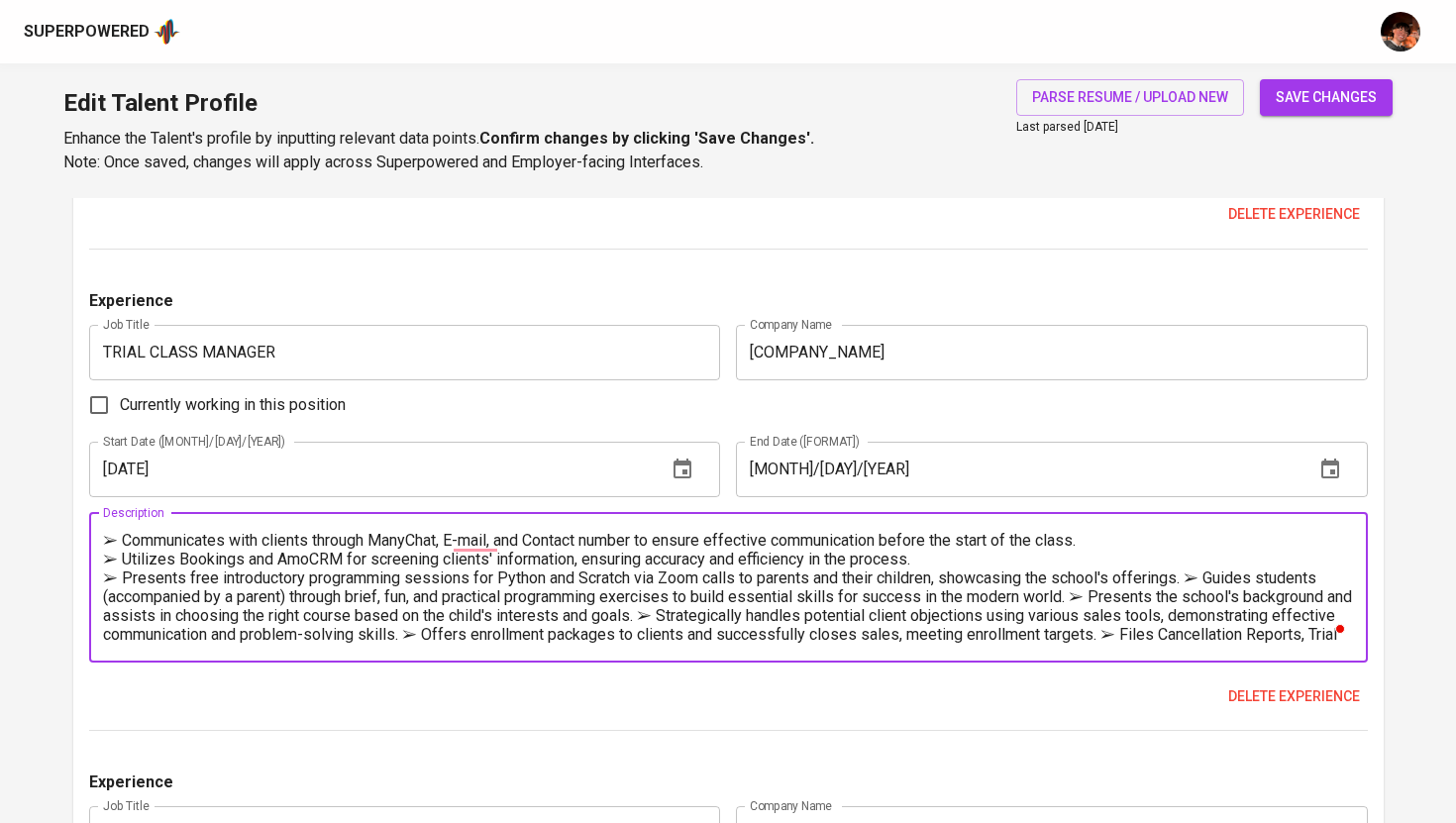 click at bounding box center [728, 587] 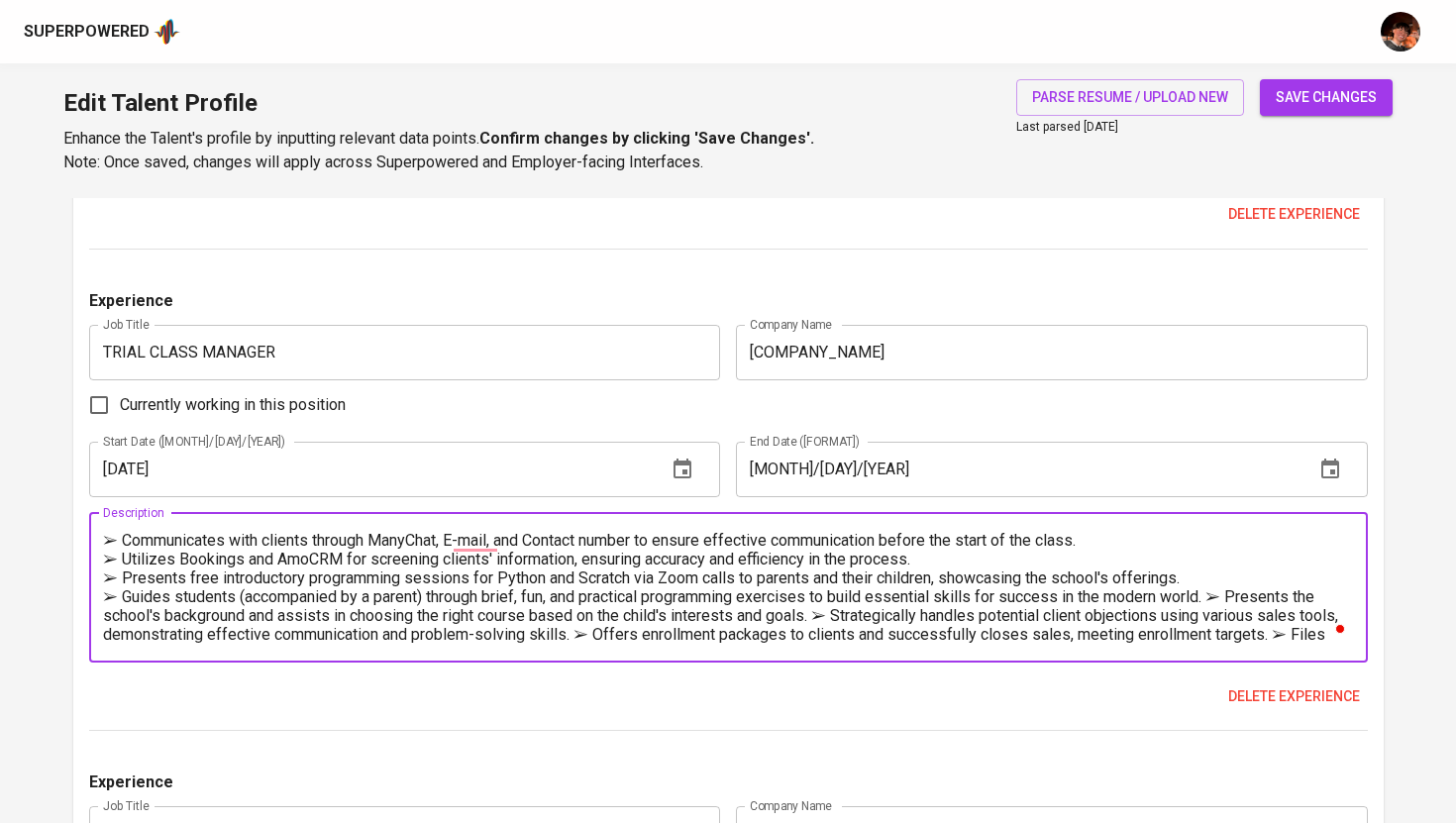 click at bounding box center [728, 587] 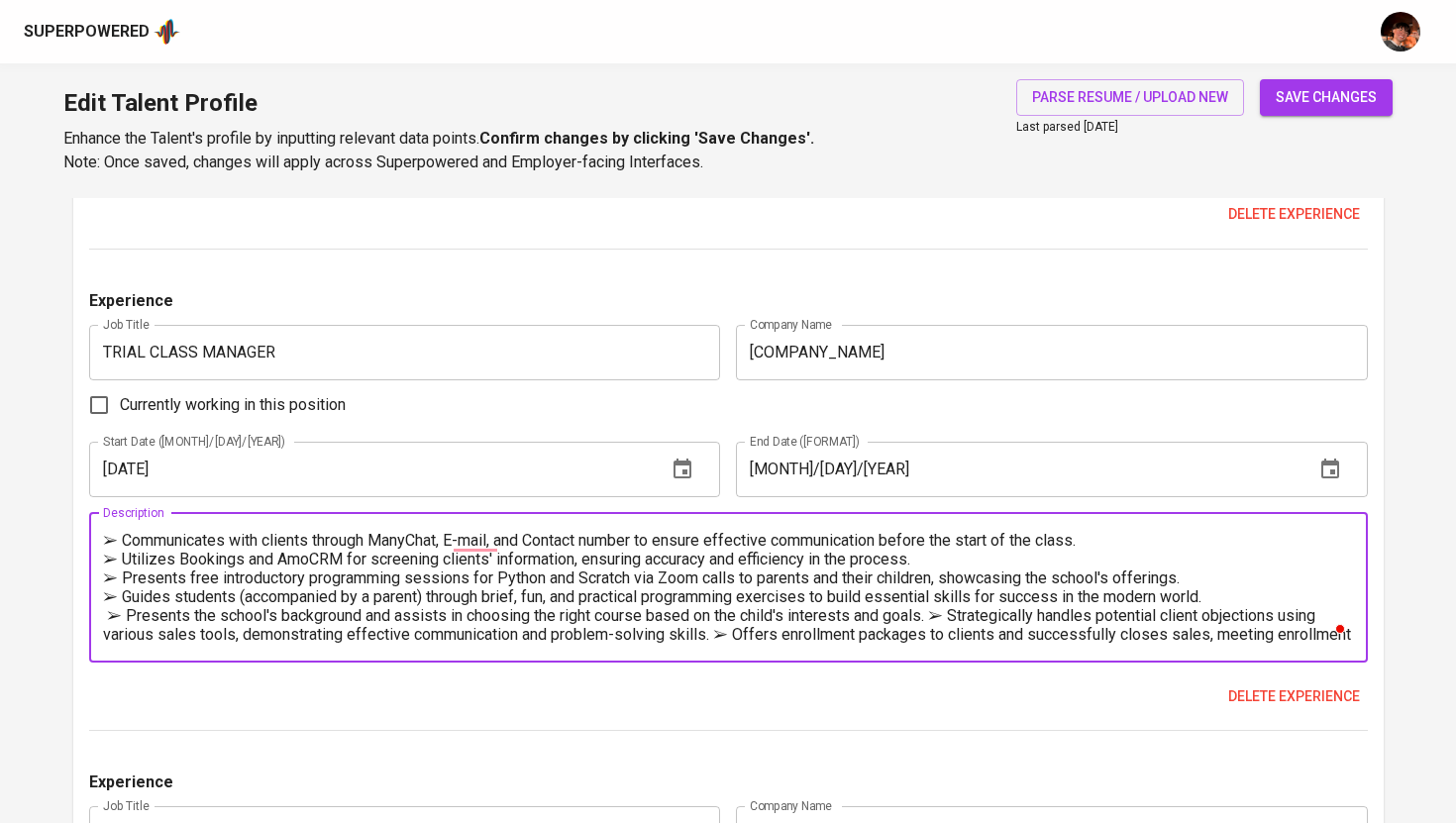 click at bounding box center (728, 587) 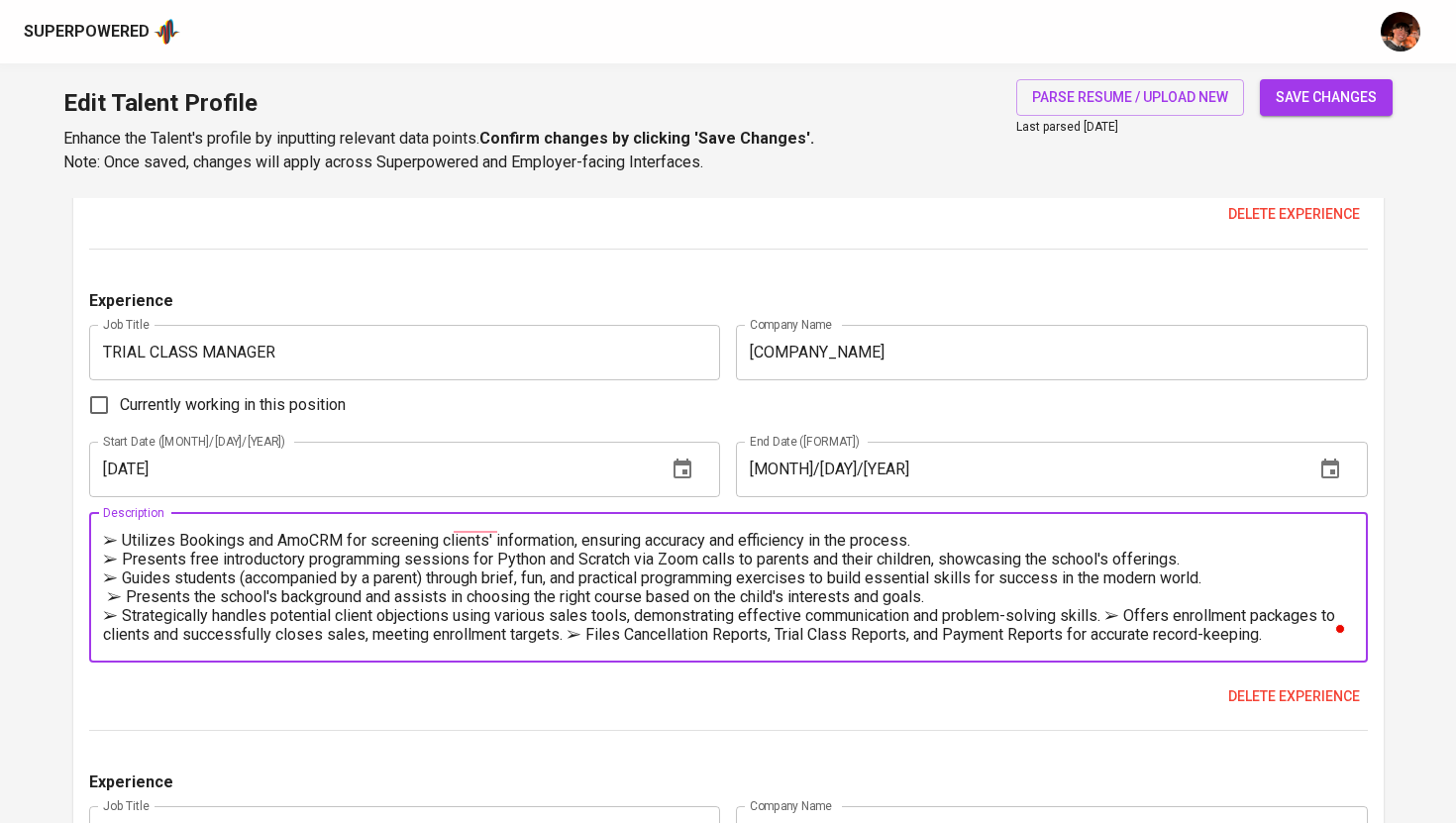 click at bounding box center [728, 587] 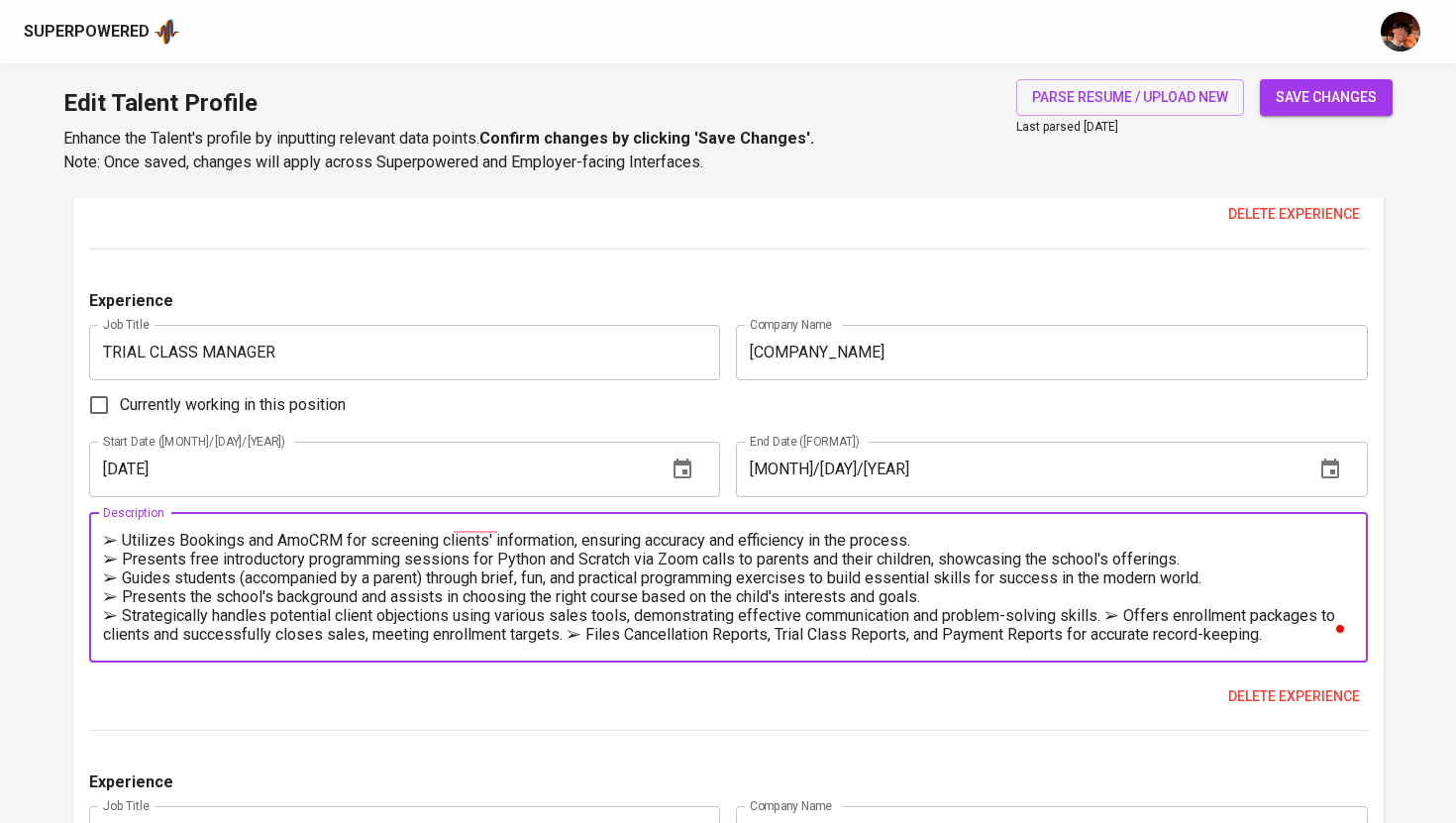 click at bounding box center (728, 587) 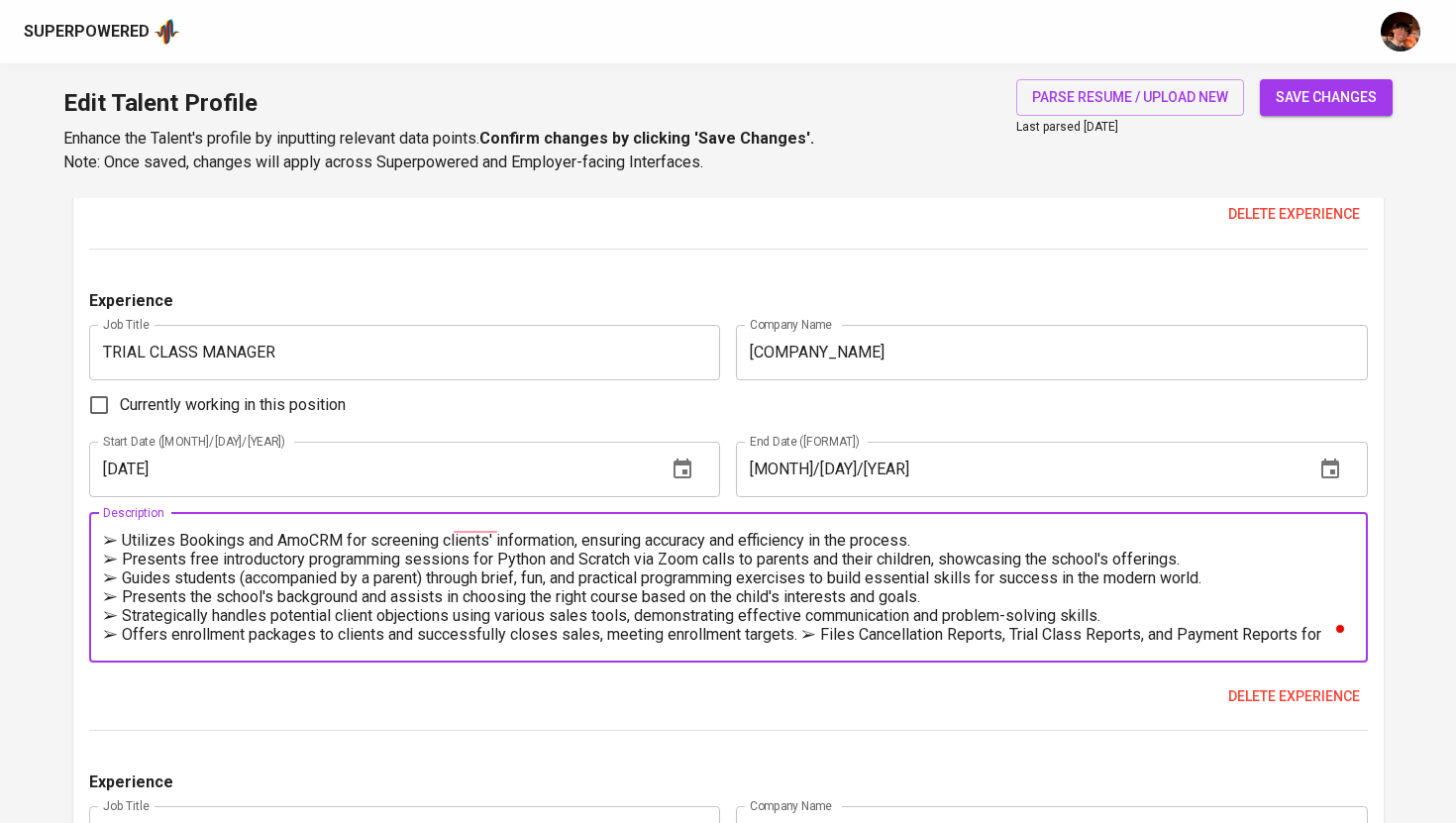 click at bounding box center (728, 587) 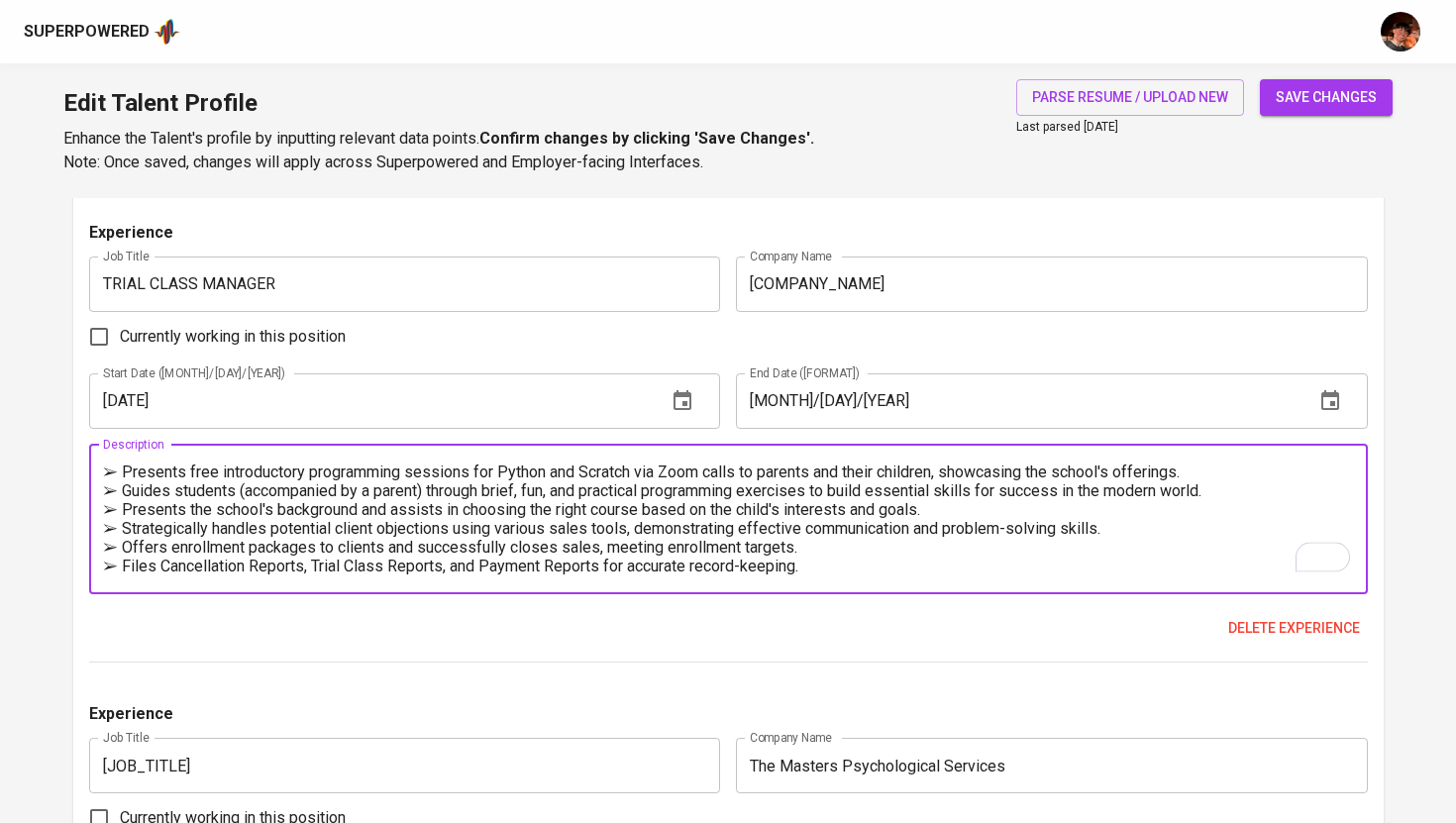 type on "➢ Communicates with clients through ManyChat, E-mail, and Contact number to ensure effective communication before the start of the class.
➢ Utilizes Bookings and AmoCRM for screening clients' information, ensuring accuracy and efficiency in the process.
➢ Presents free introductory programming sessions for Python and Scratch via Zoom calls to parents and their children, showcasing the school's offerings.
➢ Guides students (accompanied by a parent) through brief, fun, and practical programming exercises to build essential skills for success in the modern world.
➢ Presents the school's background and assists in choosing the right course based on the child's interests and goals.
➢ Strategically handles potential client objections using various sales tools, demonstrating effective communication and problem-solving skills.
➢ Offers enrollment packages to clients and successfully closes sales, meeting enrollment targets.
➢ Files Cancellation Reports, Trial Class Reports, and Payment Reports for accurate re..." 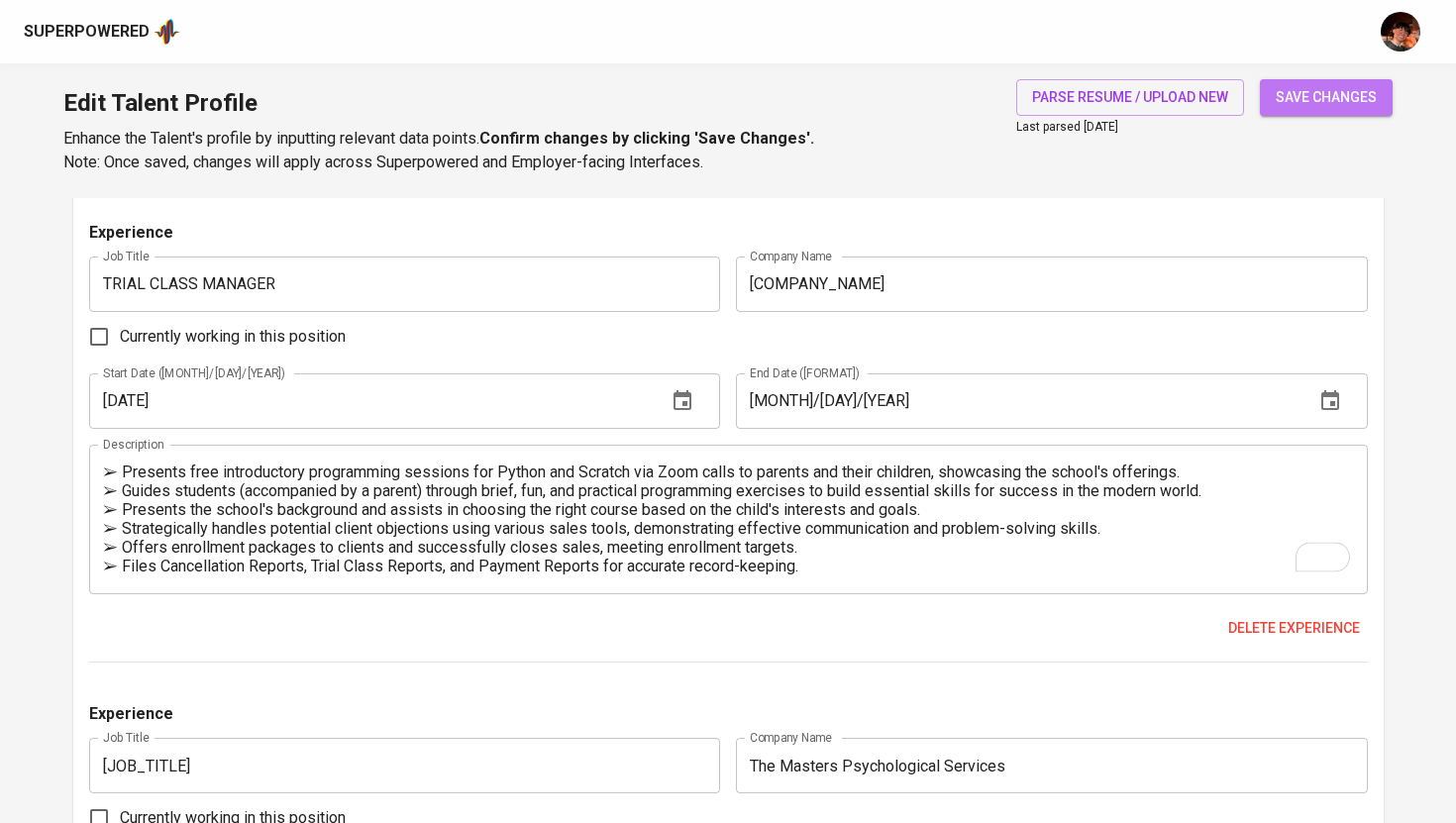 click on "save changes" at bounding box center [1326, 97] 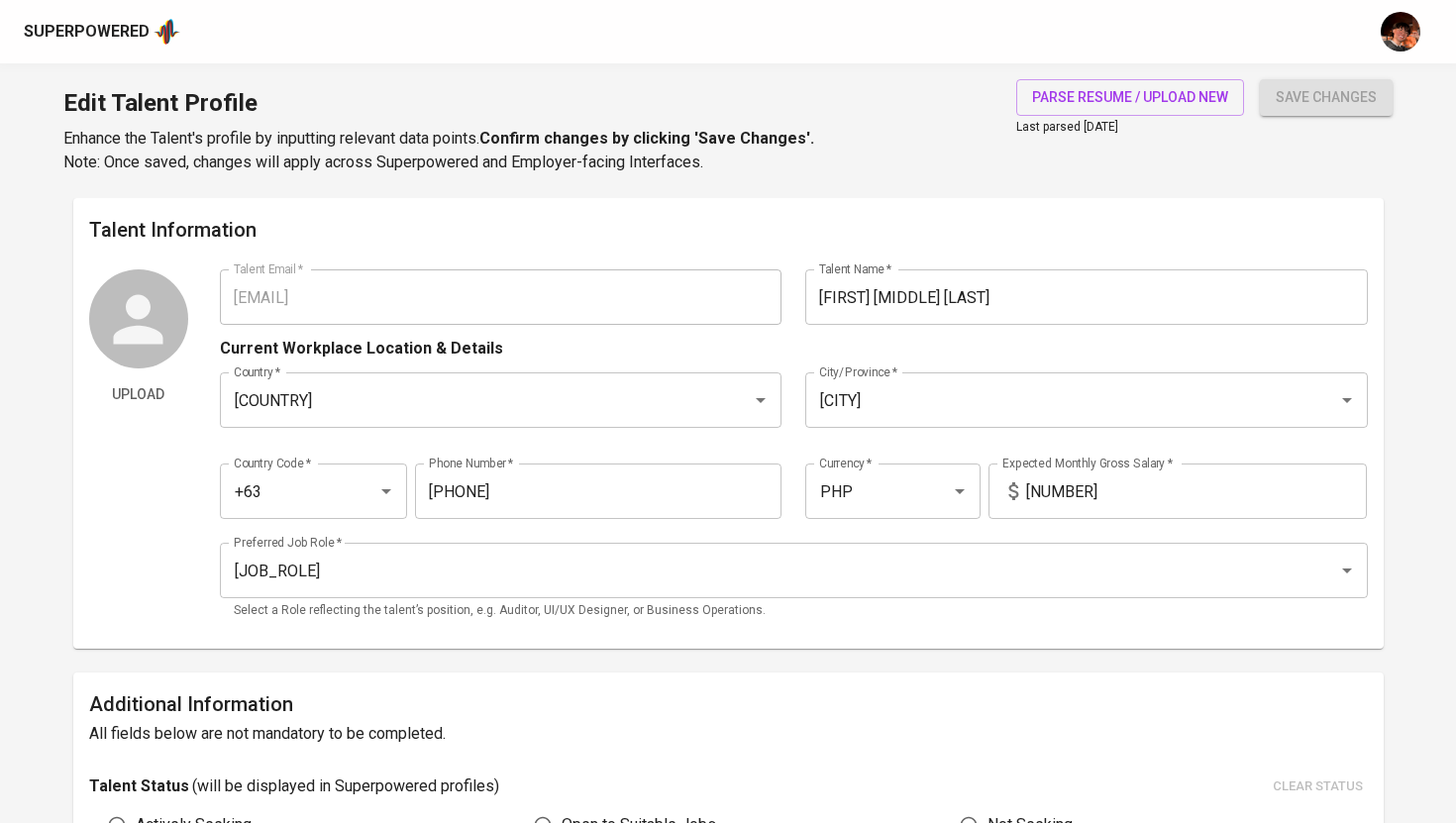 click on "Upload Talent Email   * [EMAIL] Talent Email  * Talent Name   * [FULL_NAME] Talent Name  * Current Workplace Location & Details Country   * [COUNTRY] Country  * City/Province   * [CITY] City/Province  * Country Code   * [COUNTRY_CODE] Country Code  * Phone Number   * [PHONE_NUMBER] Phone Number  * Currency   * [CURRENCY] Currency  * Expected Monthly Gross Salary   * [SALARY] Expected Monthly Gross Salary  * Preferred Job Role  * [JOB_ROLE] Preferred Job Role  * Select a Role reflecting the talent’s position, e.g. Auditor, UI/UX Designer, or Business Operations." at bounding box center (728, 451) 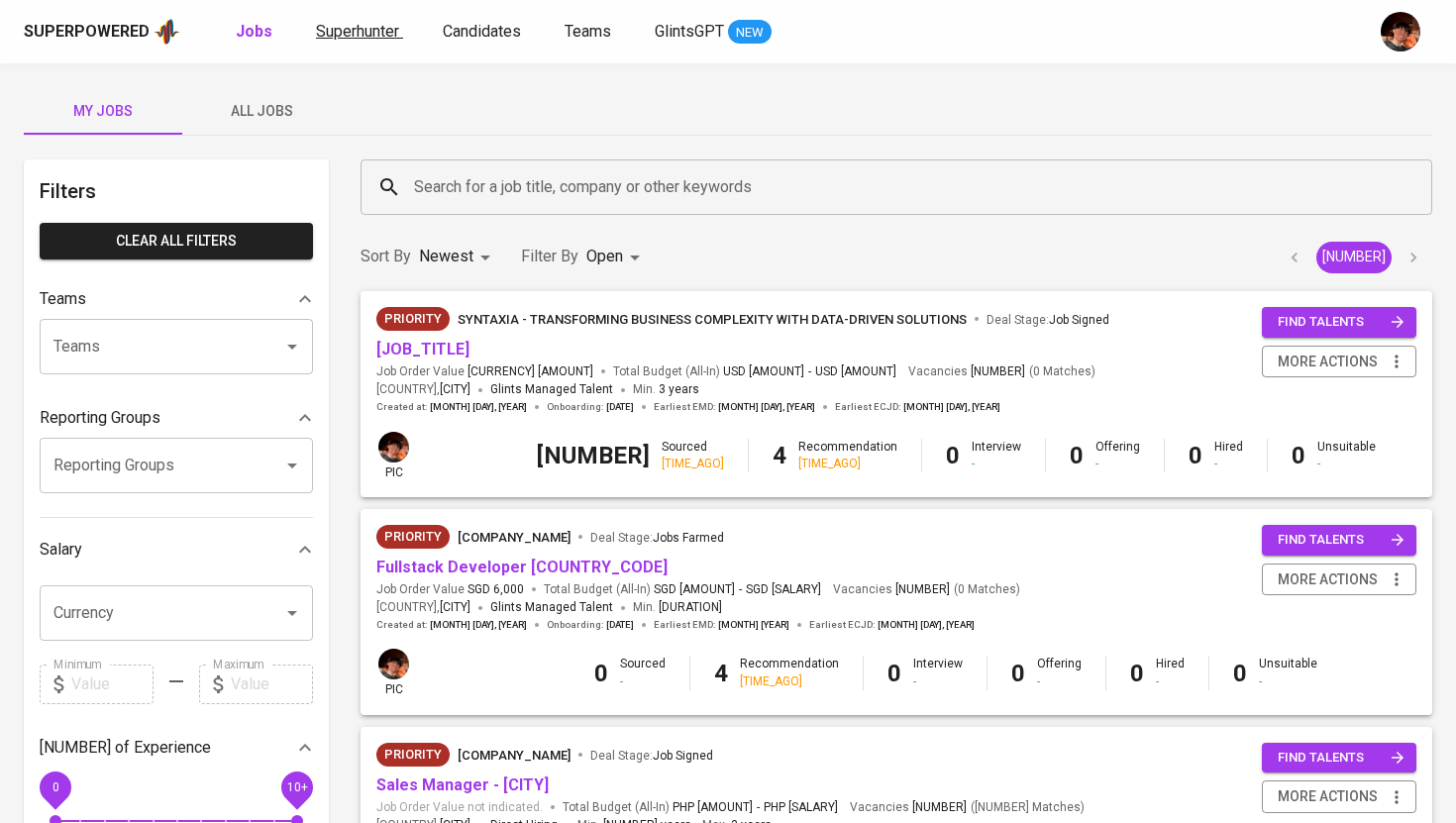 click on "Superhunter" at bounding box center (358, 31) 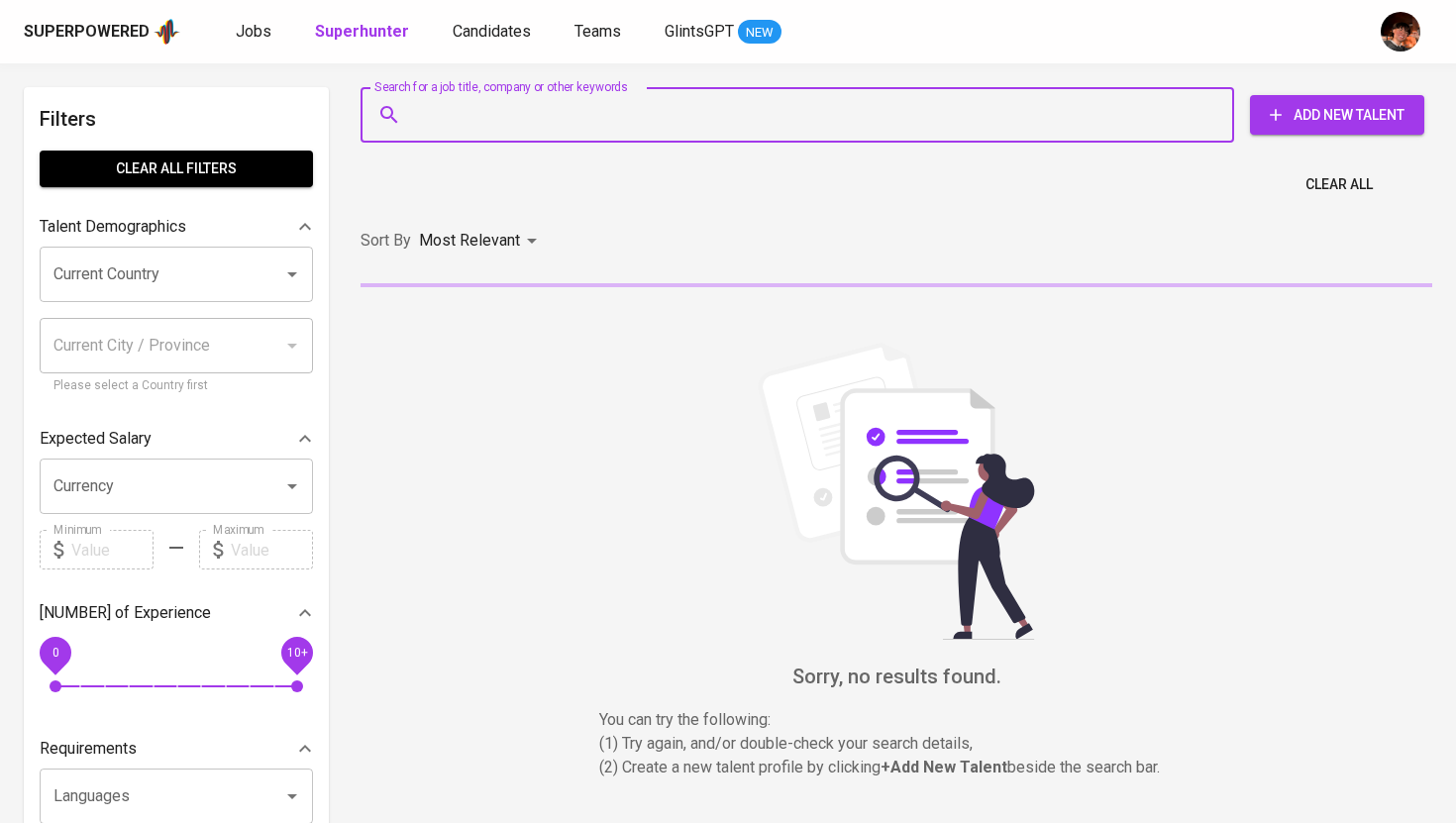 click on "Search for a job title, company or other keywords" at bounding box center [802, 115] 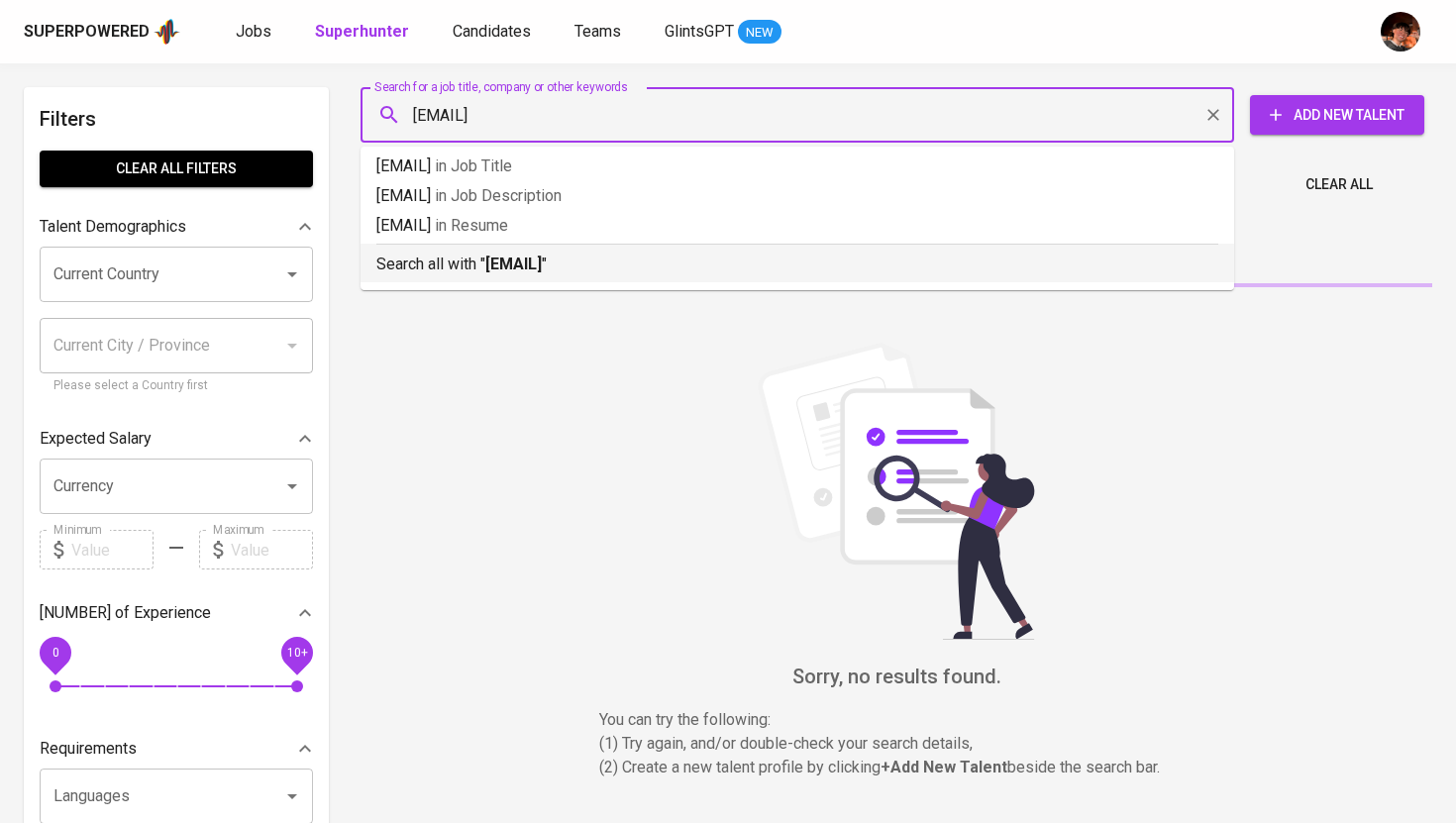 click on "[EMAIL]" at bounding box center (513, 263) 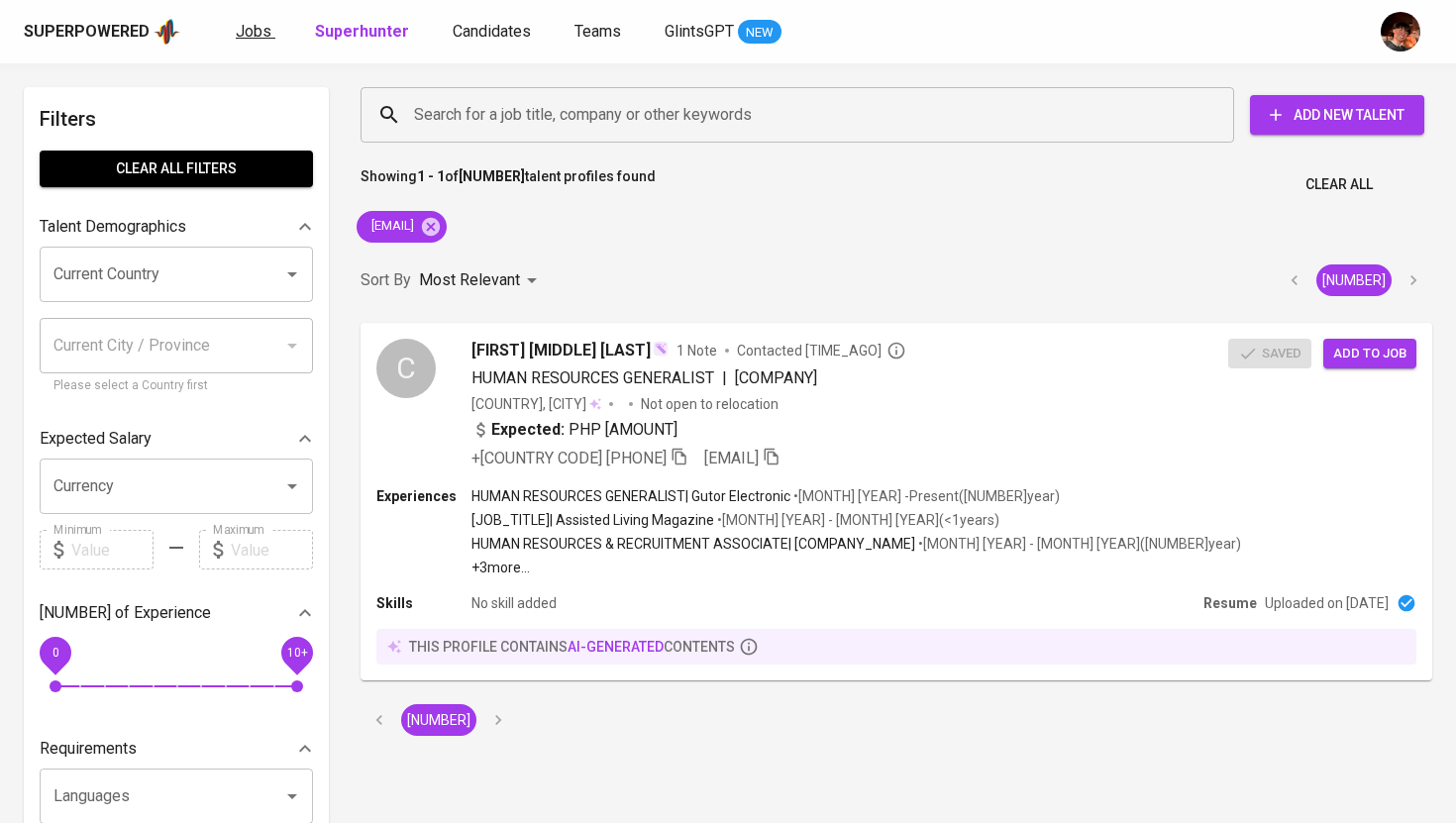 click on "Jobs" at bounding box center [254, 31] 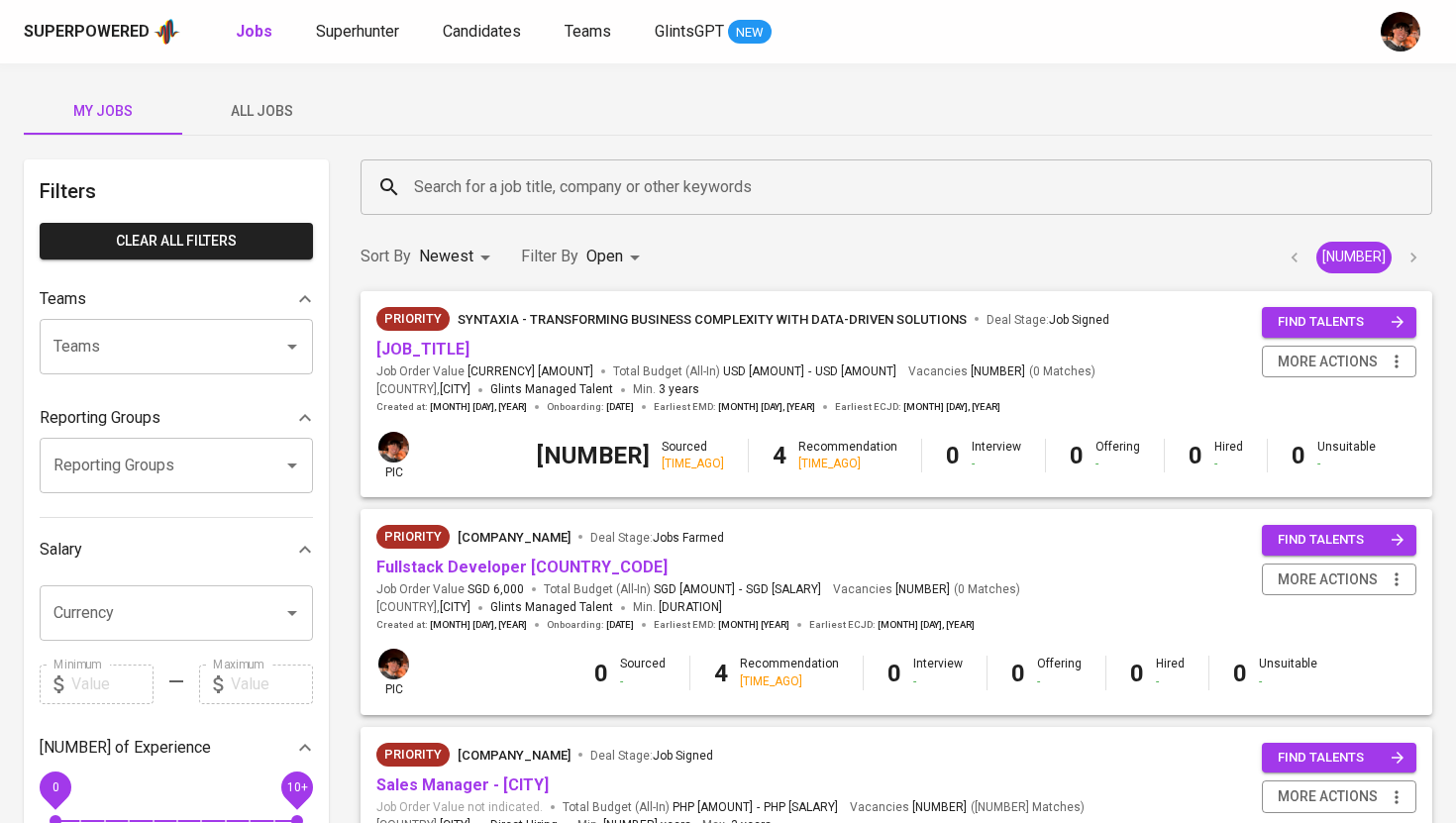 click on "Search for a job title, company or other keywords" at bounding box center [901, 187] 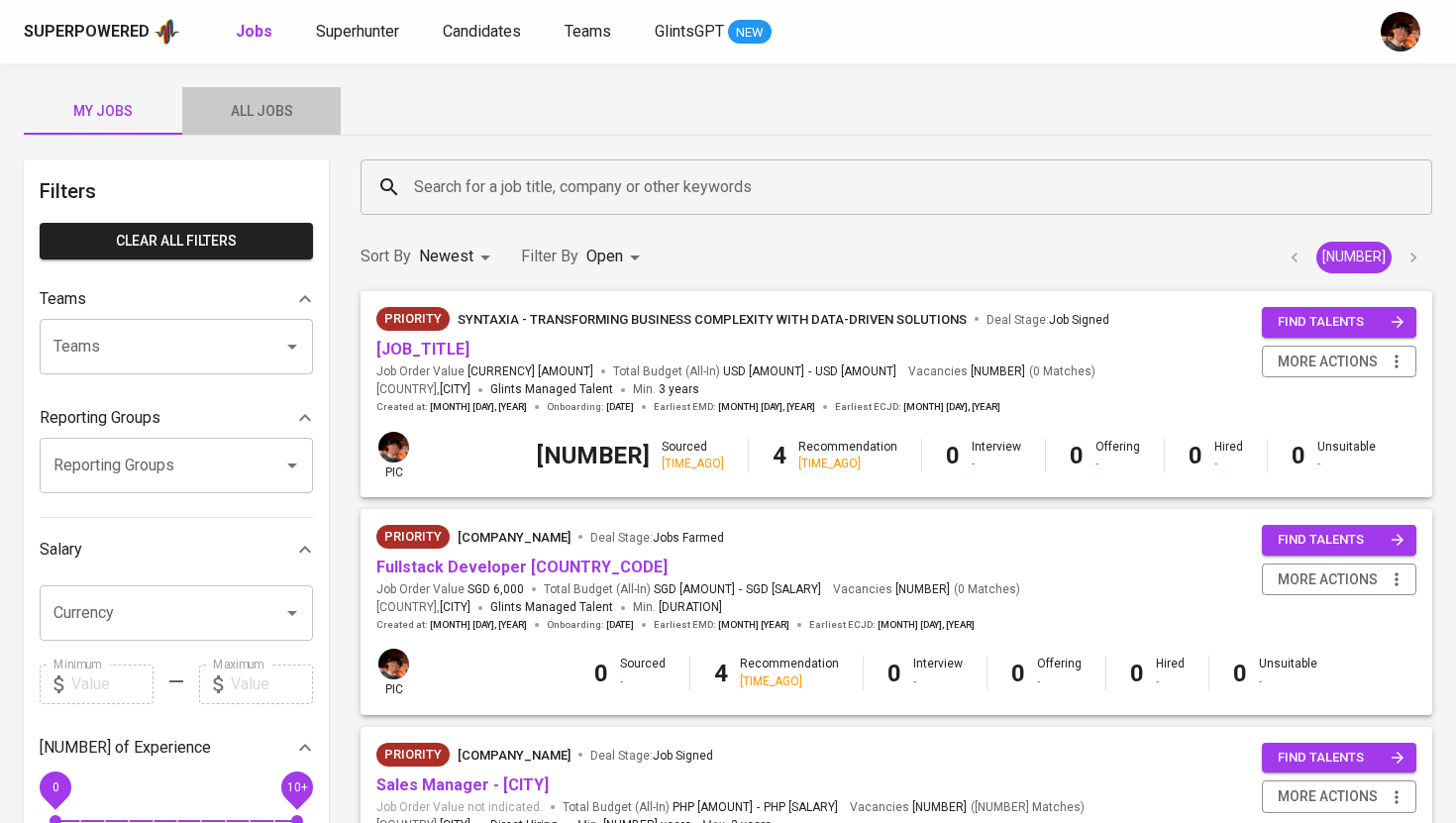 click on "All Jobs" at bounding box center (103, 111) 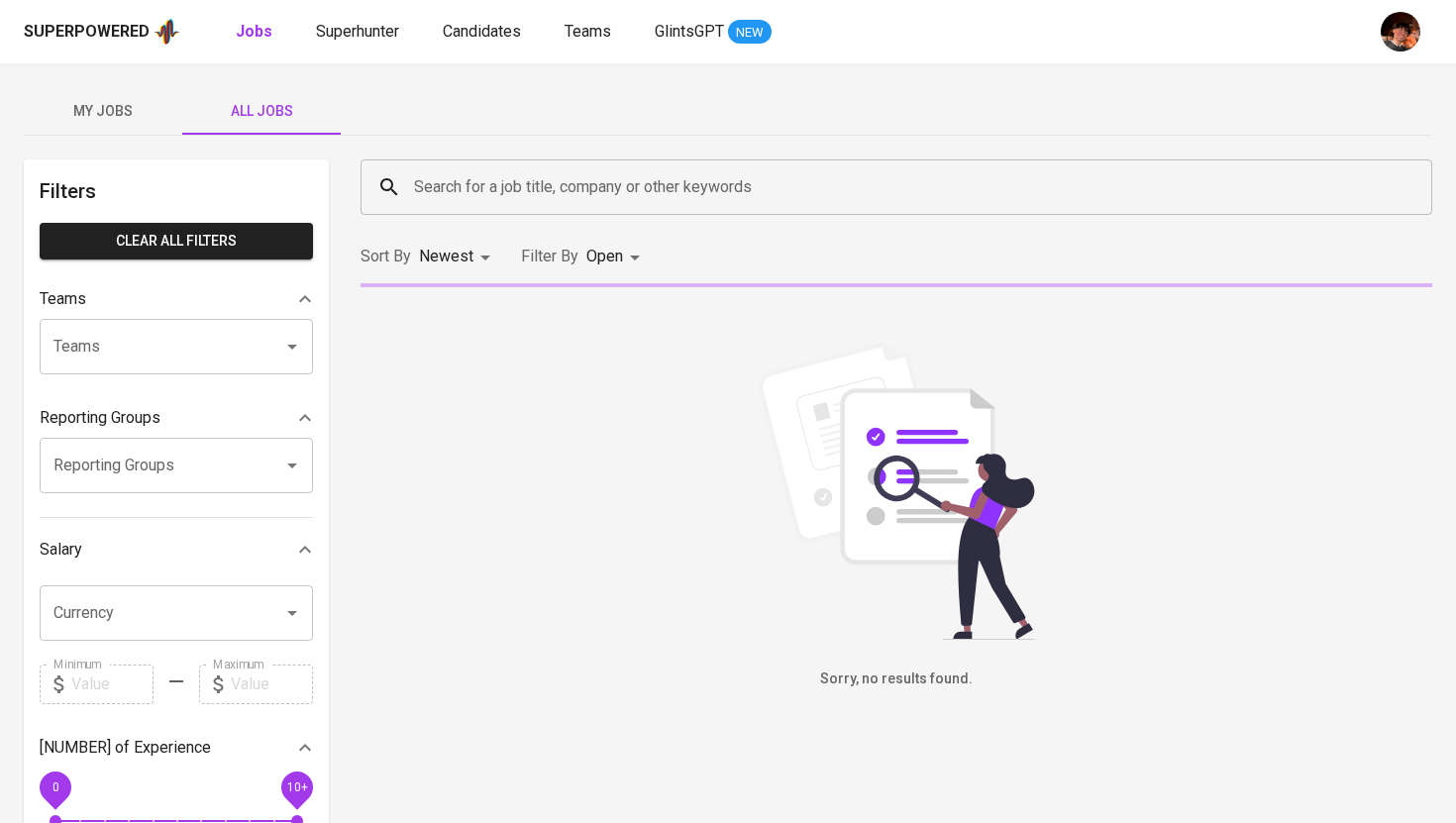click on "Search for a job title, company or other keywords" at bounding box center [901, 187] 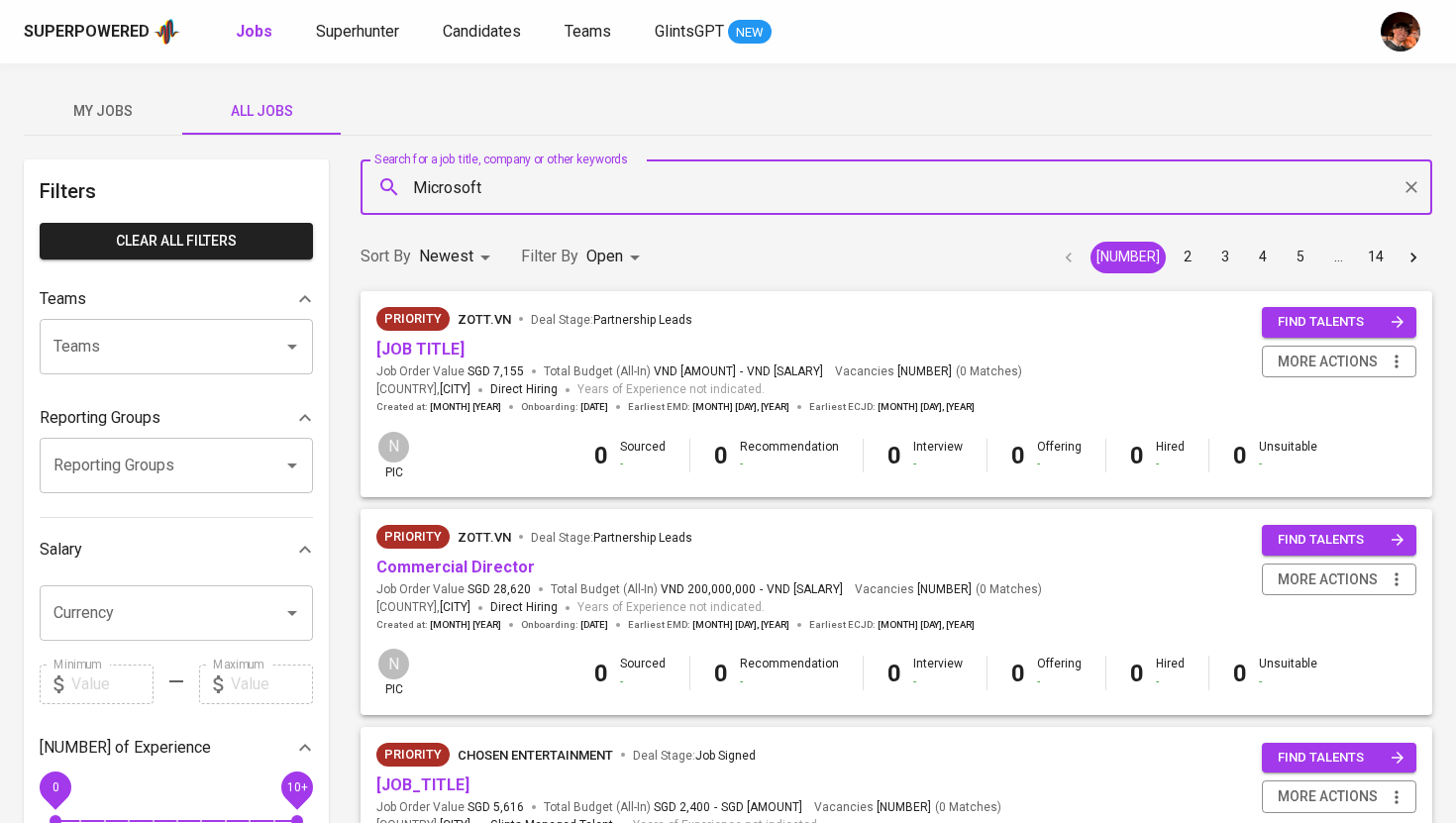 type on "Microsoft" 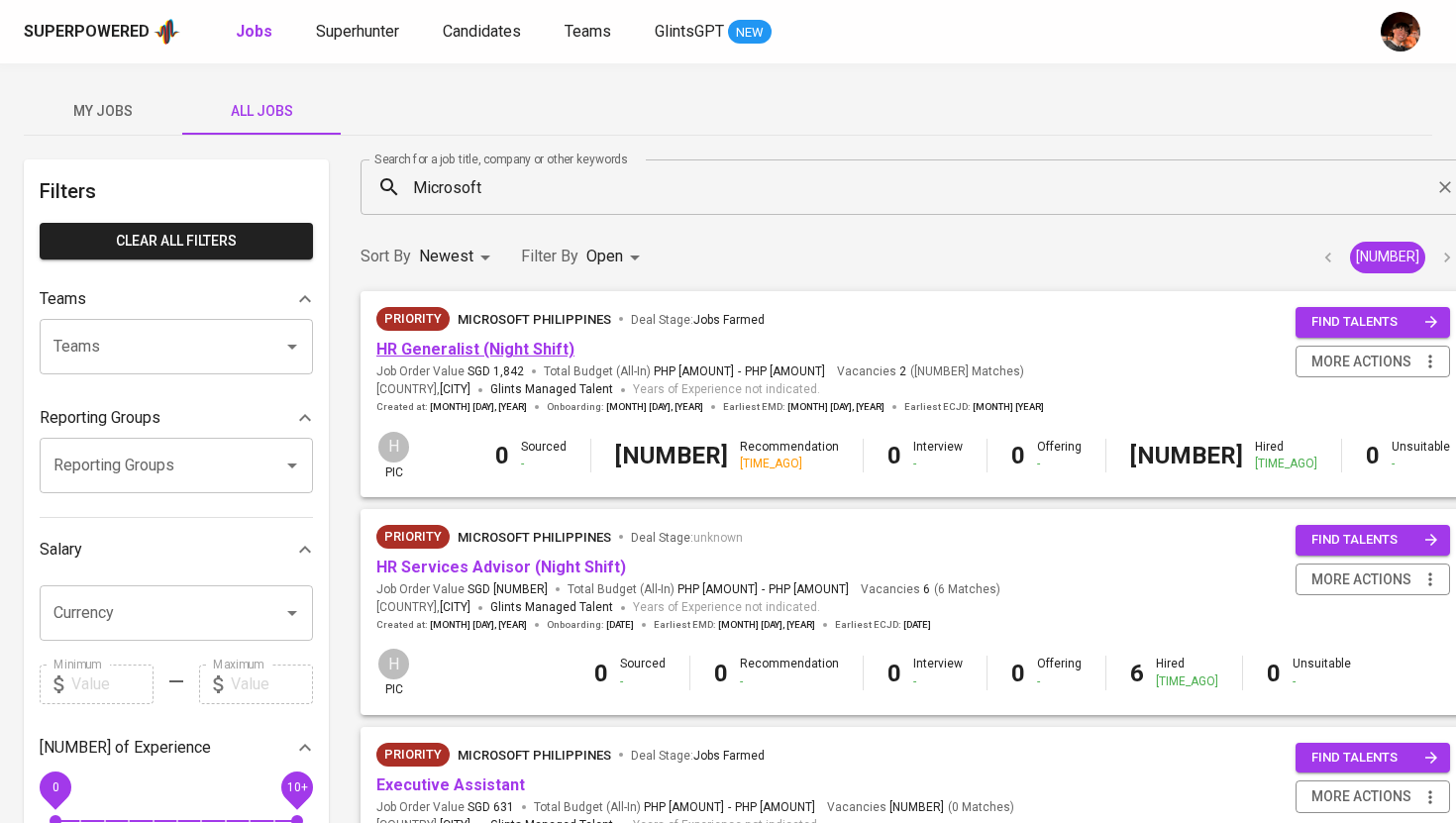 click on "HR Generalist (Night Shift)" at bounding box center (475, 349) 